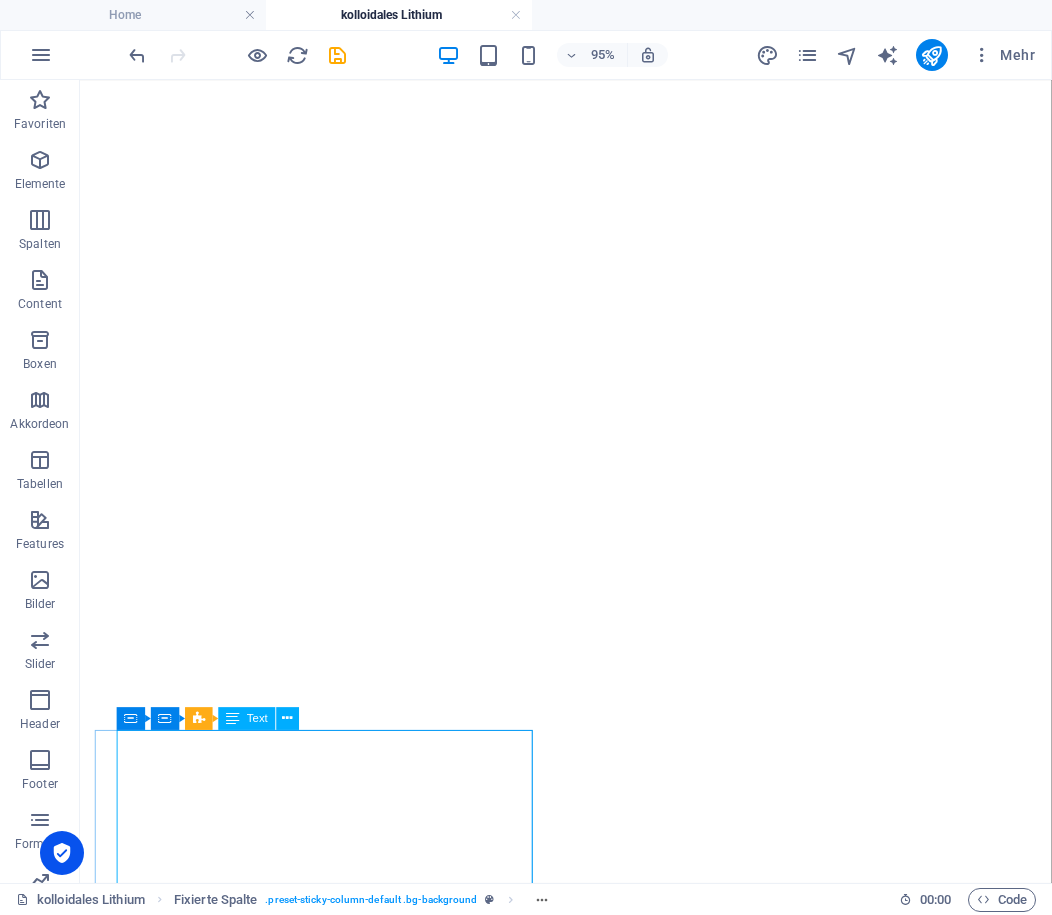 scroll, scrollTop: 0, scrollLeft: 0, axis: both 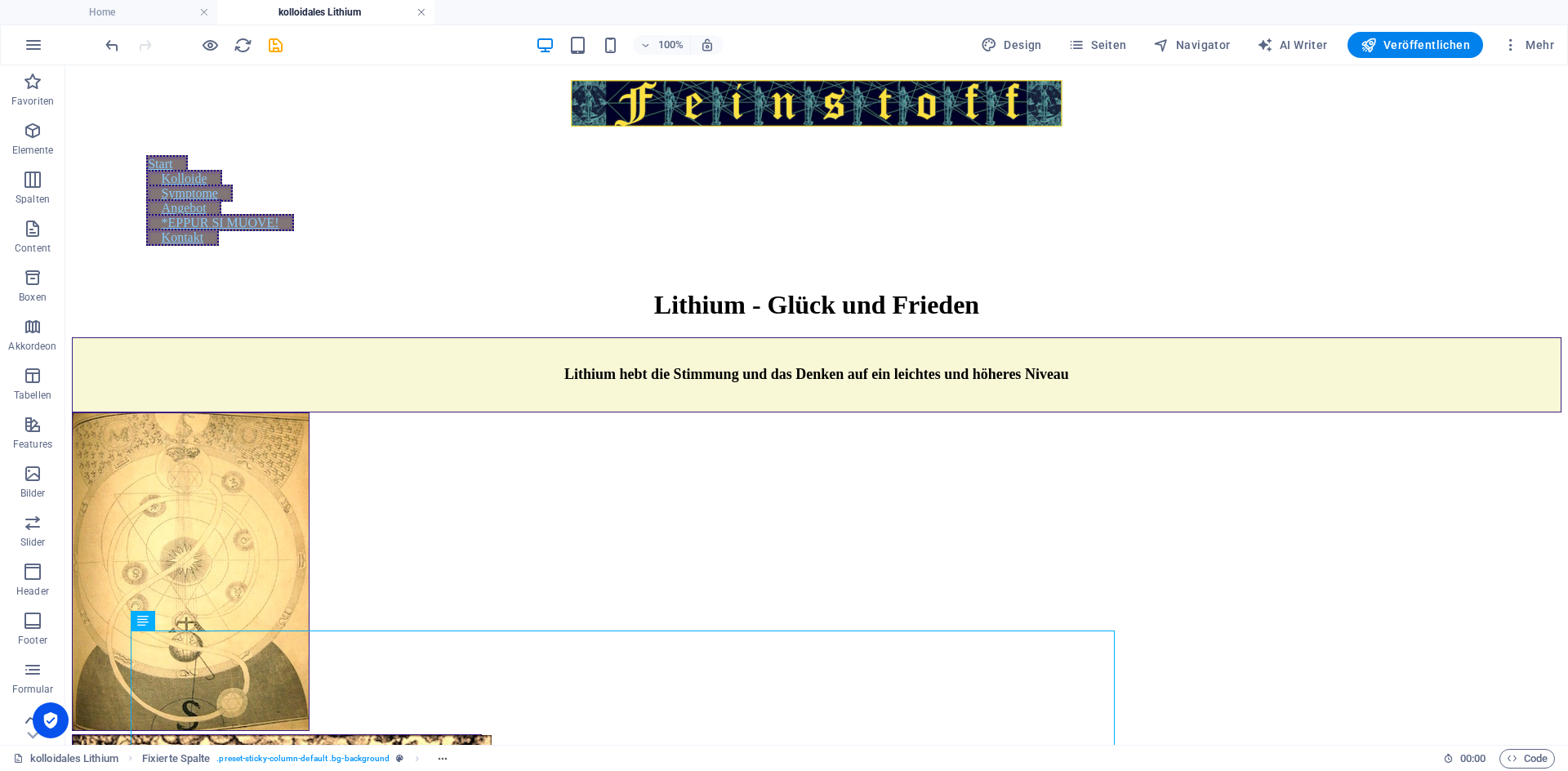 click at bounding box center [421, 12] 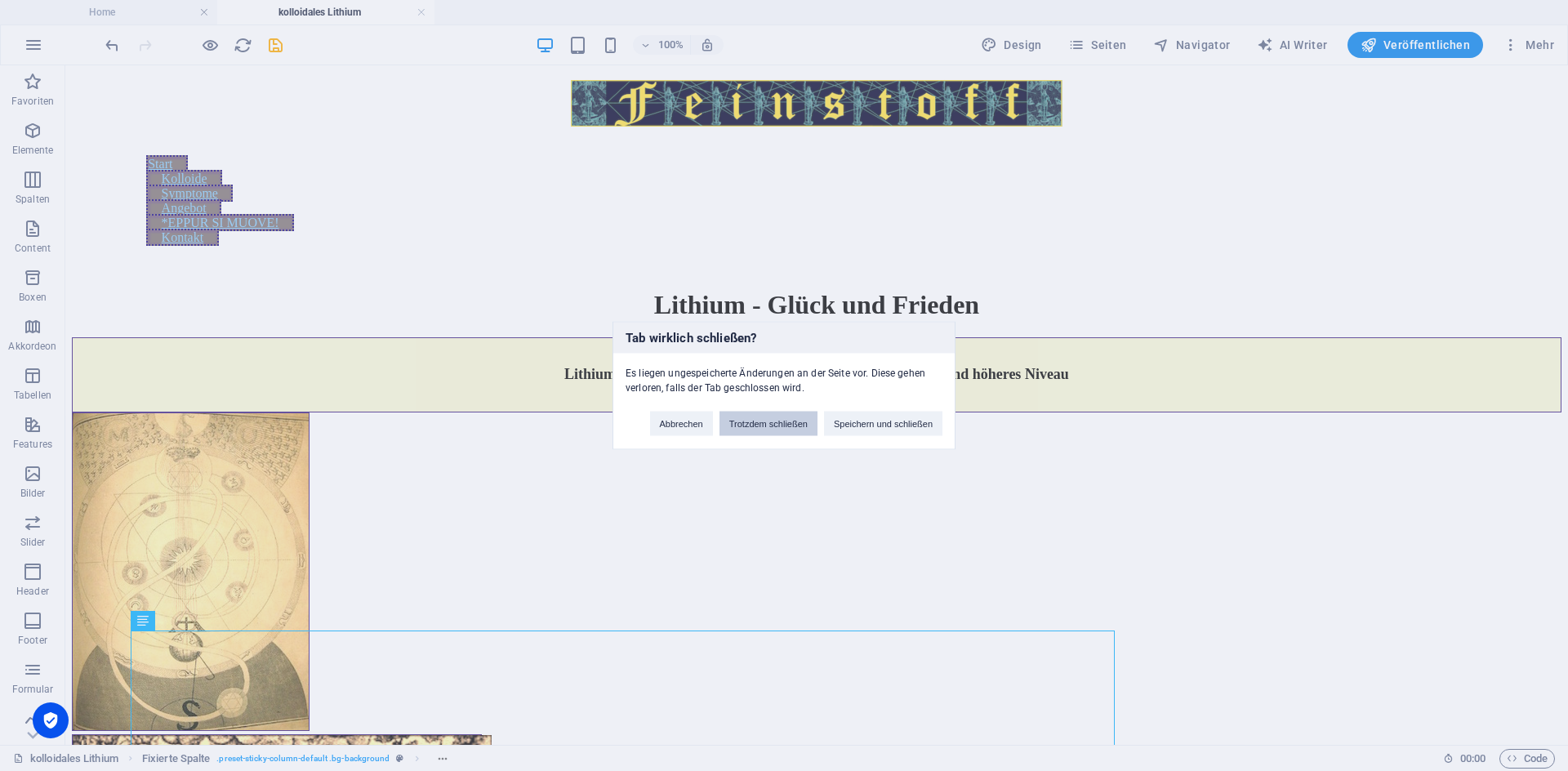 click on "Trotzdem schließen" at bounding box center (768, 424) 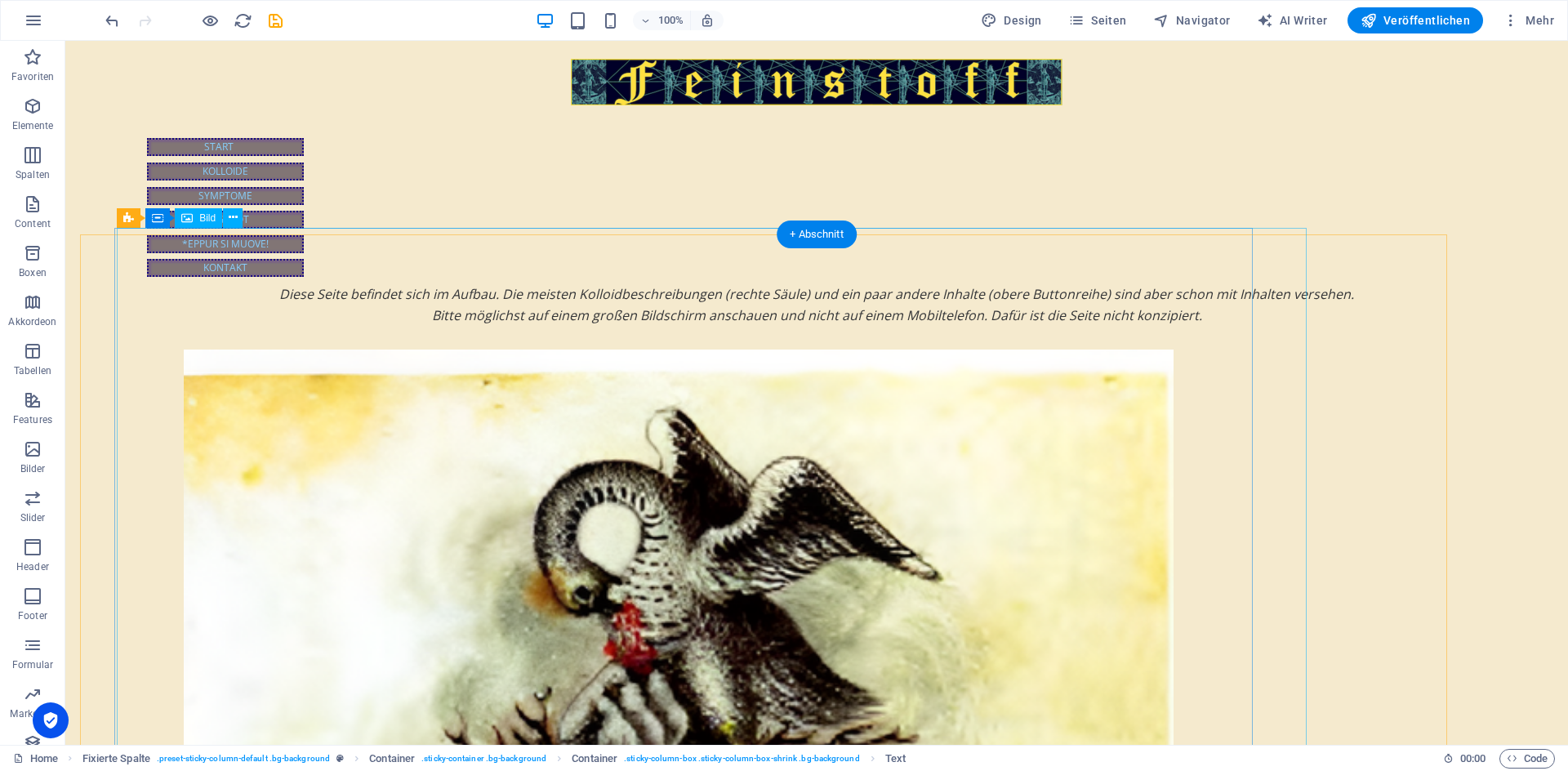 scroll, scrollTop: 579, scrollLeft: 0, axis: vertical 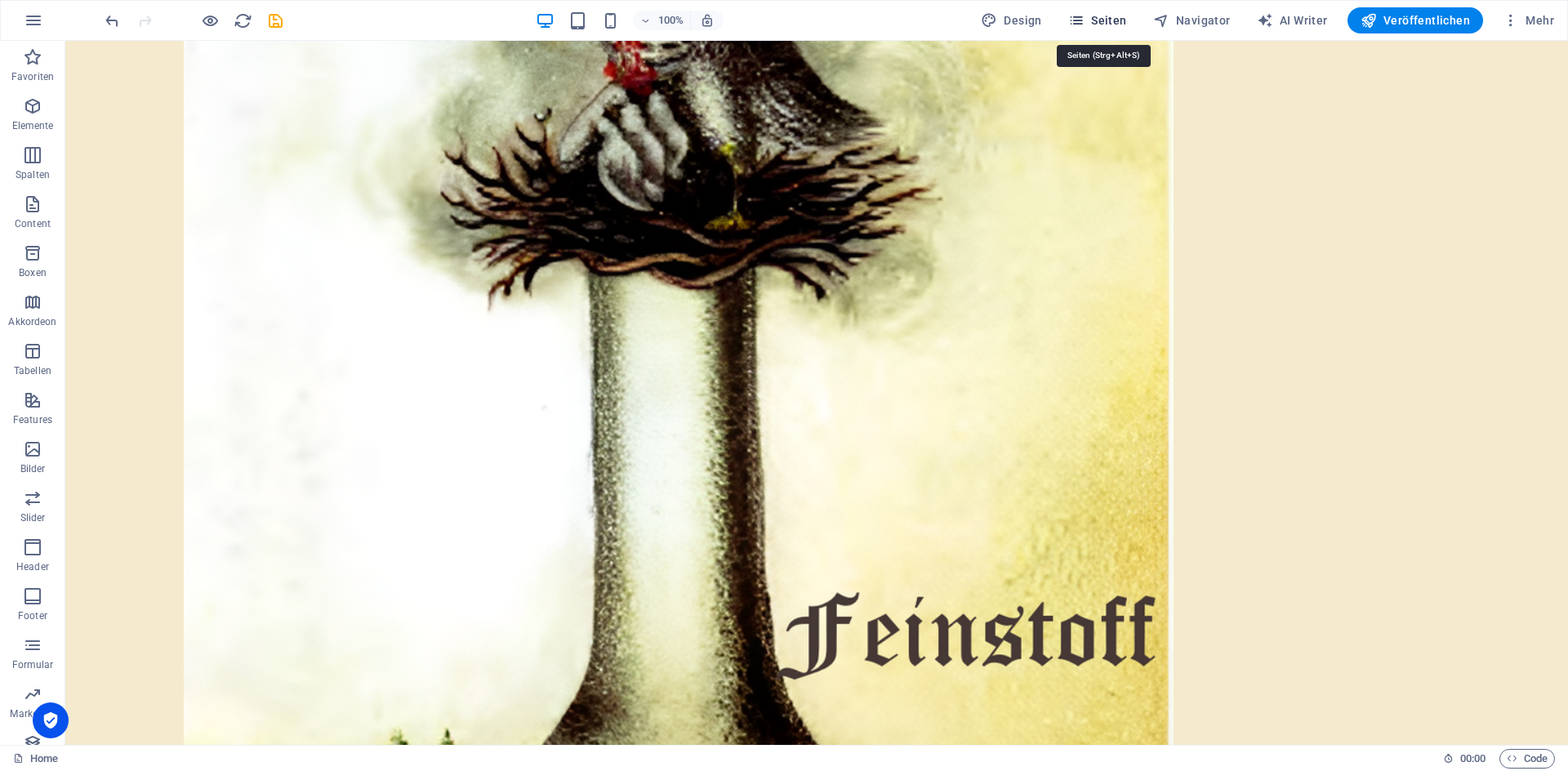 click on "Seiten" at bounding box center (1098, 20) 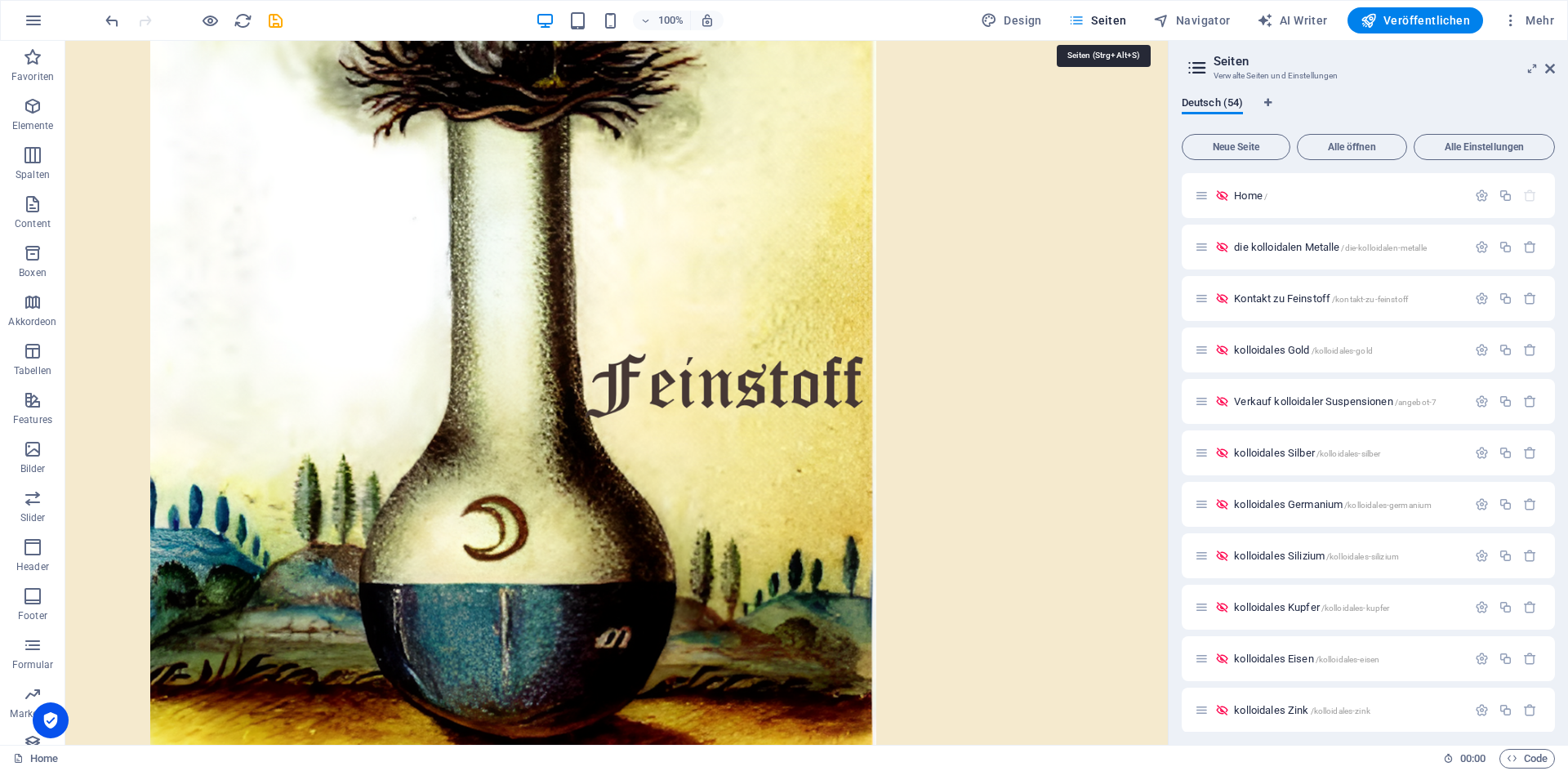 scroll, scrollTop: 587, scrollLeft: 0, axis: vertical 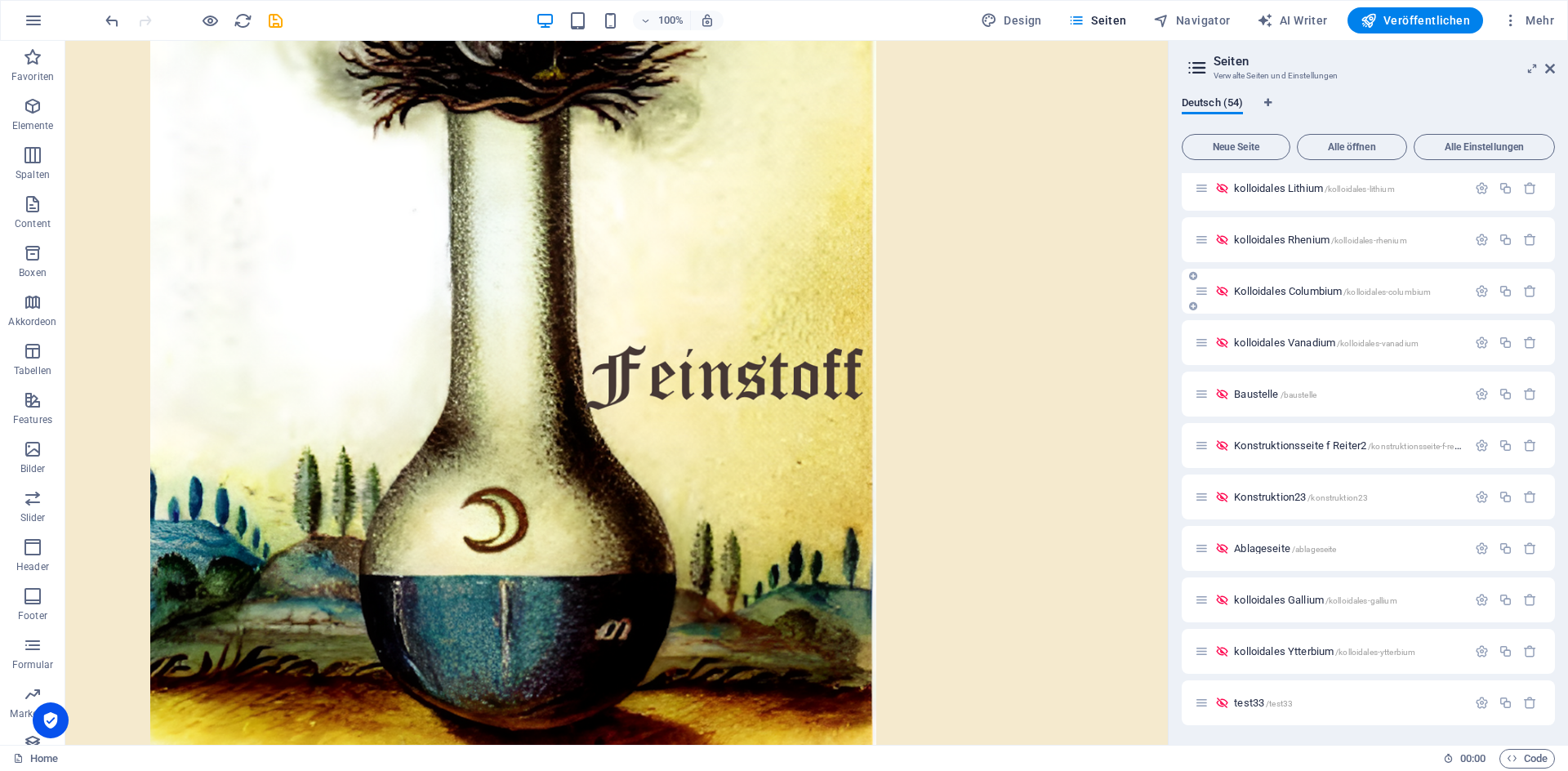 click on "Kolloidales Columbium /kolloidales-columbium" at bounding box center [1332, 291] 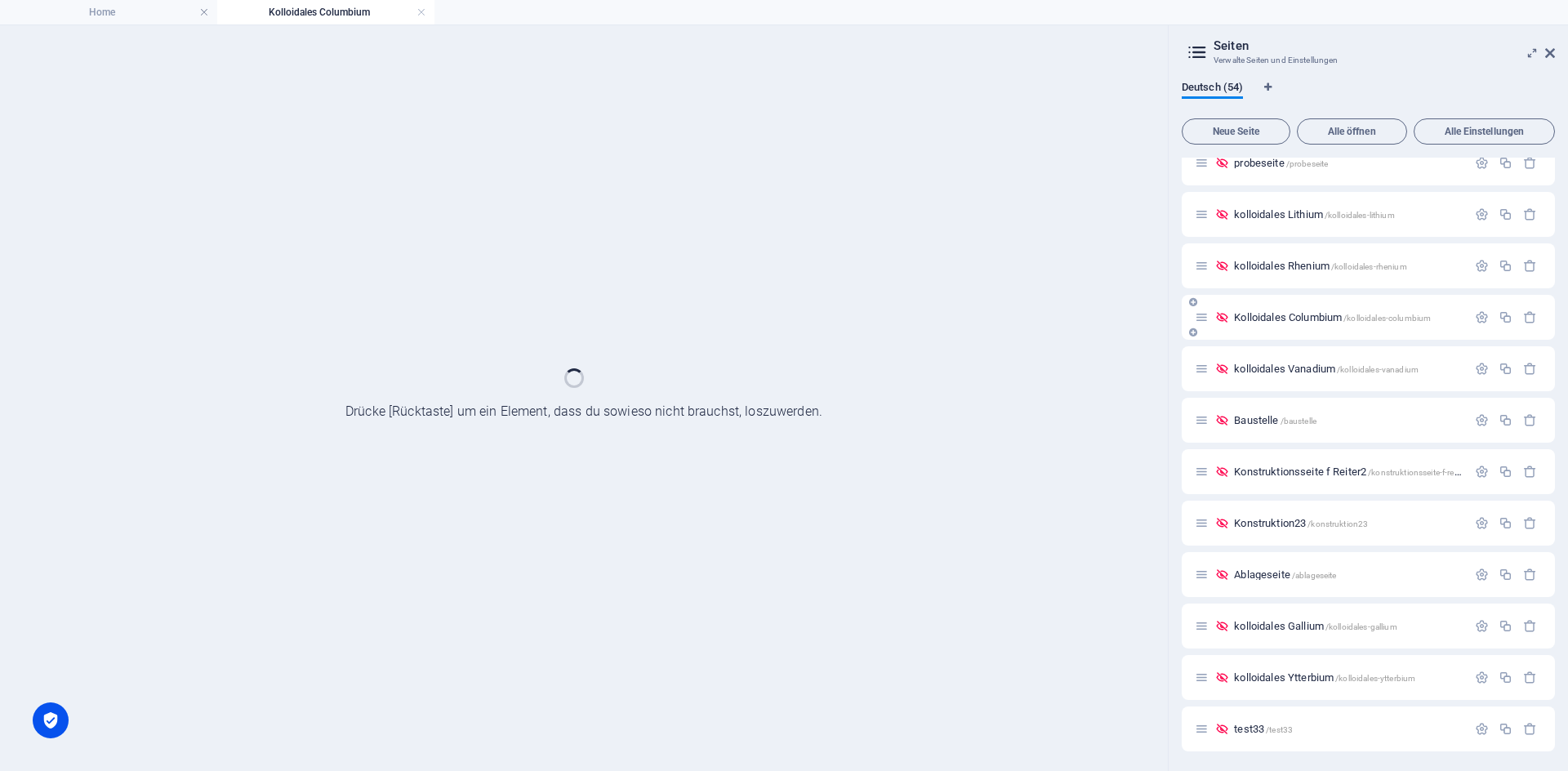 scroll, scrollTop: 0, scrollLeft: 0, axis: both 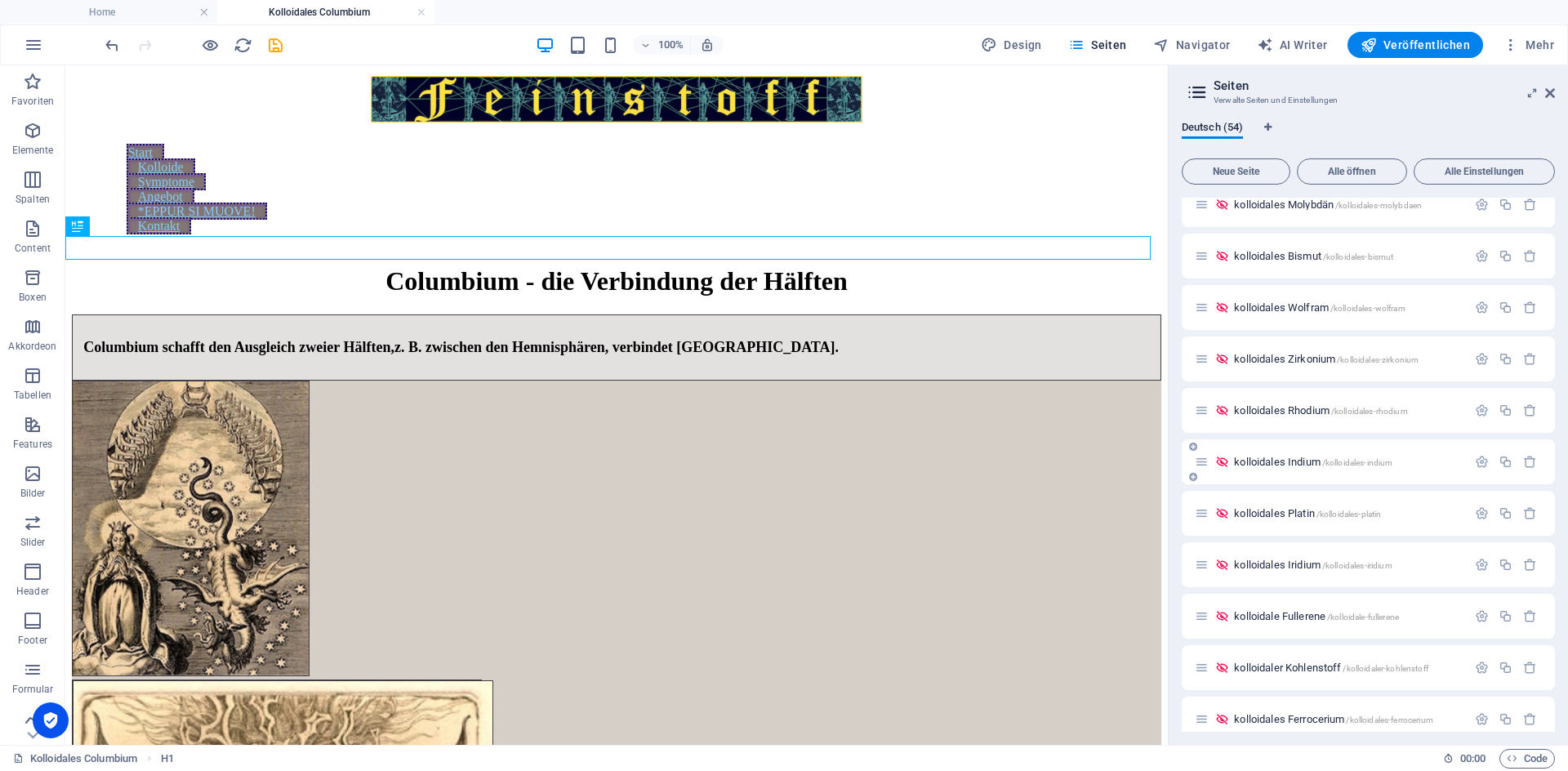 click on "kolloidales Indium /kolloidales-indium" at bounding box center (1313, 461) 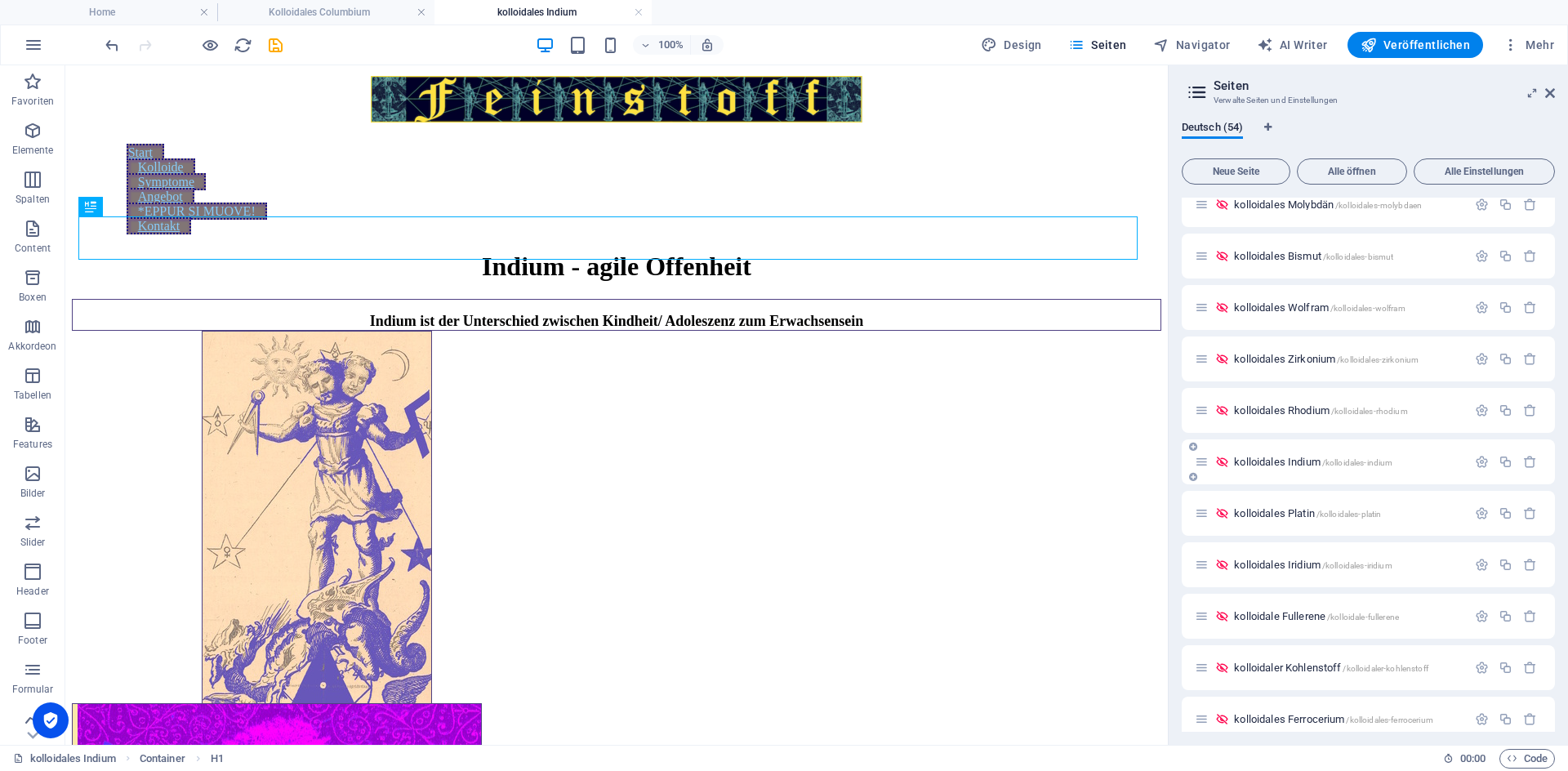 scroll, scrollTop: 0, scrollLeft: 0, axis: both 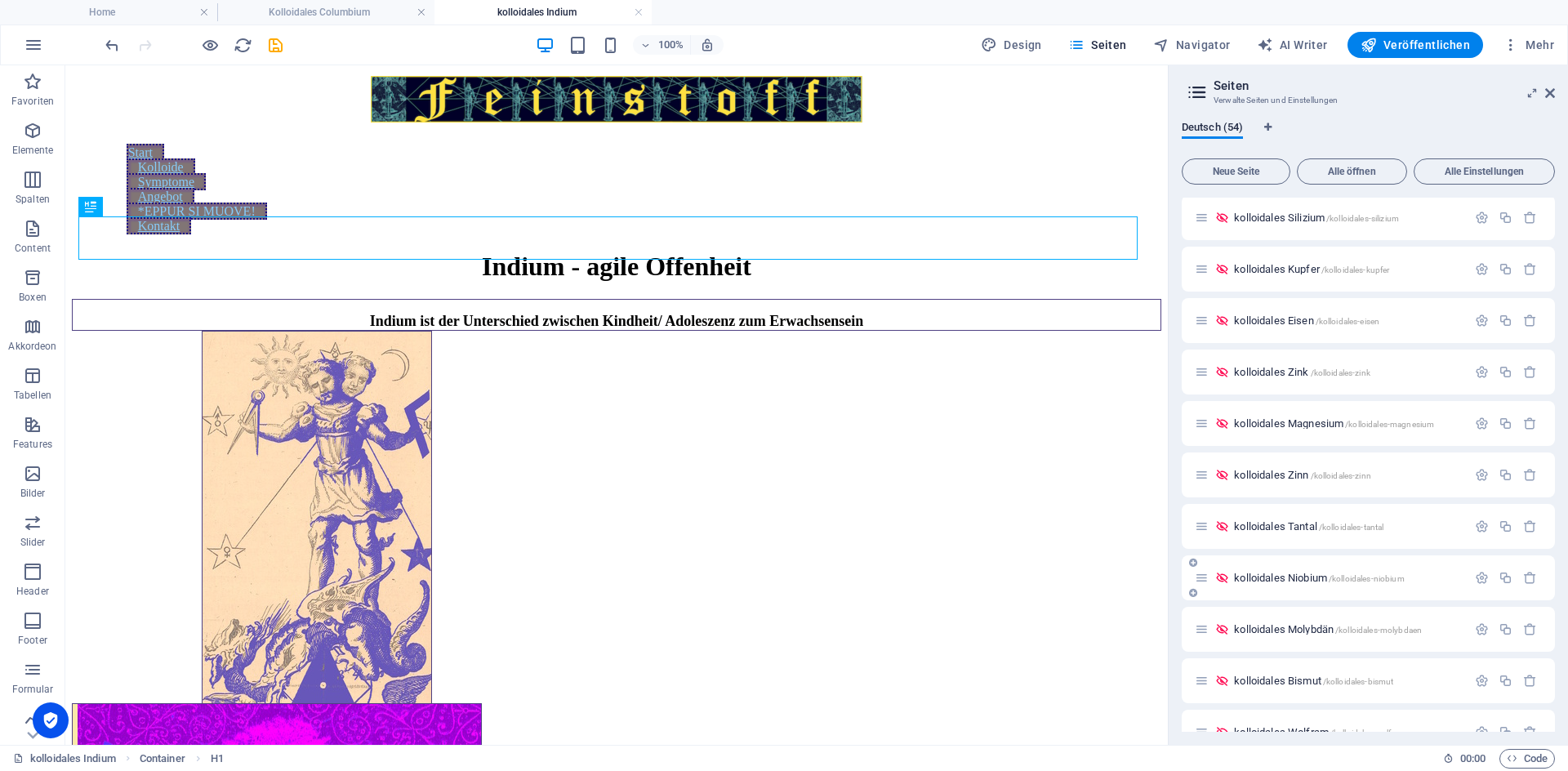 click on "kolloidales Niobium /kolloidales-niobium" at bounding box center (1319, 577) 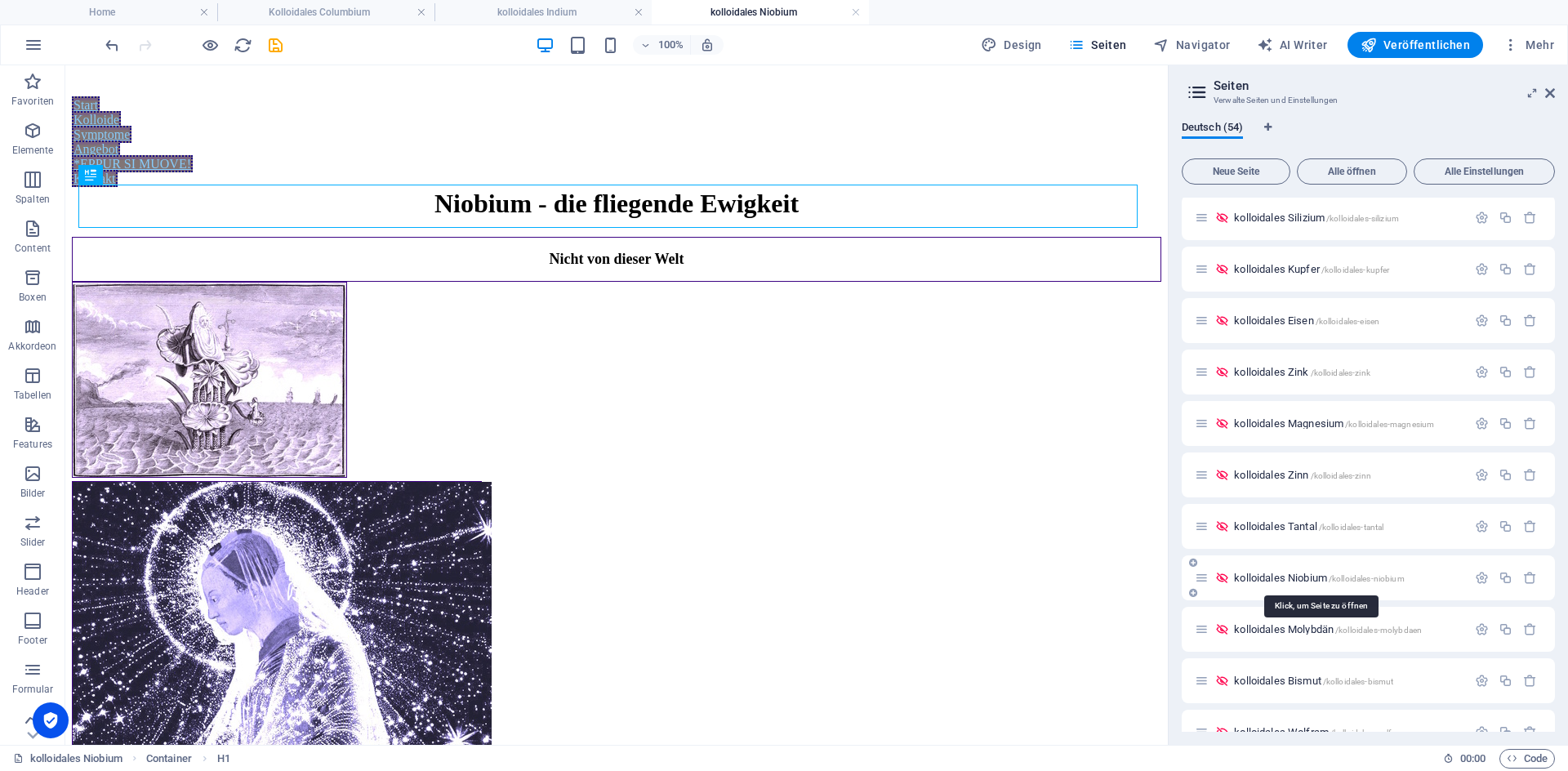 scroll, scrollTop: 0, scrollLeft: 0, axis: both 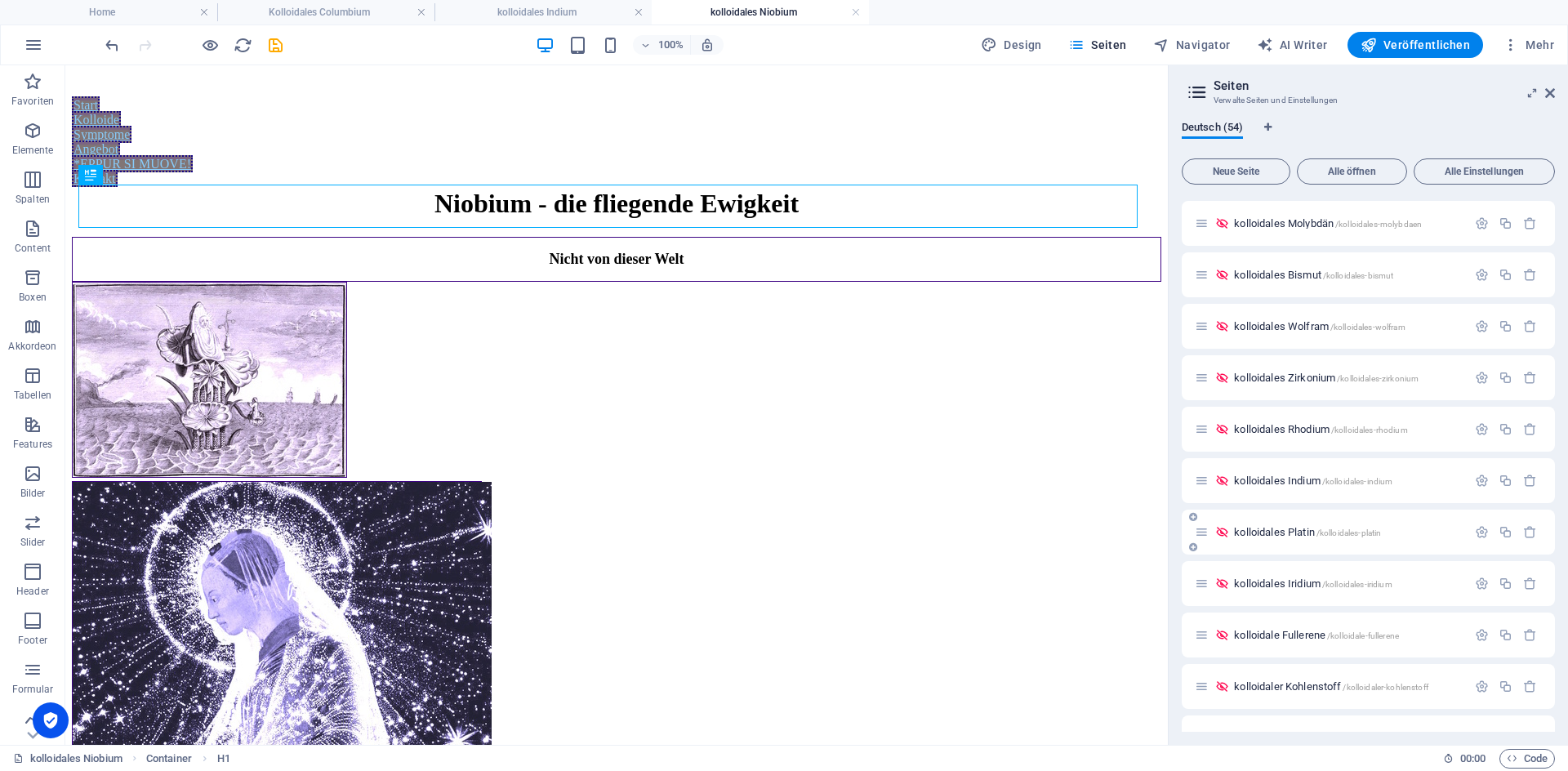click on "kolloidales Platin /kolloidales-platin" at bounding box center (1307, 532) 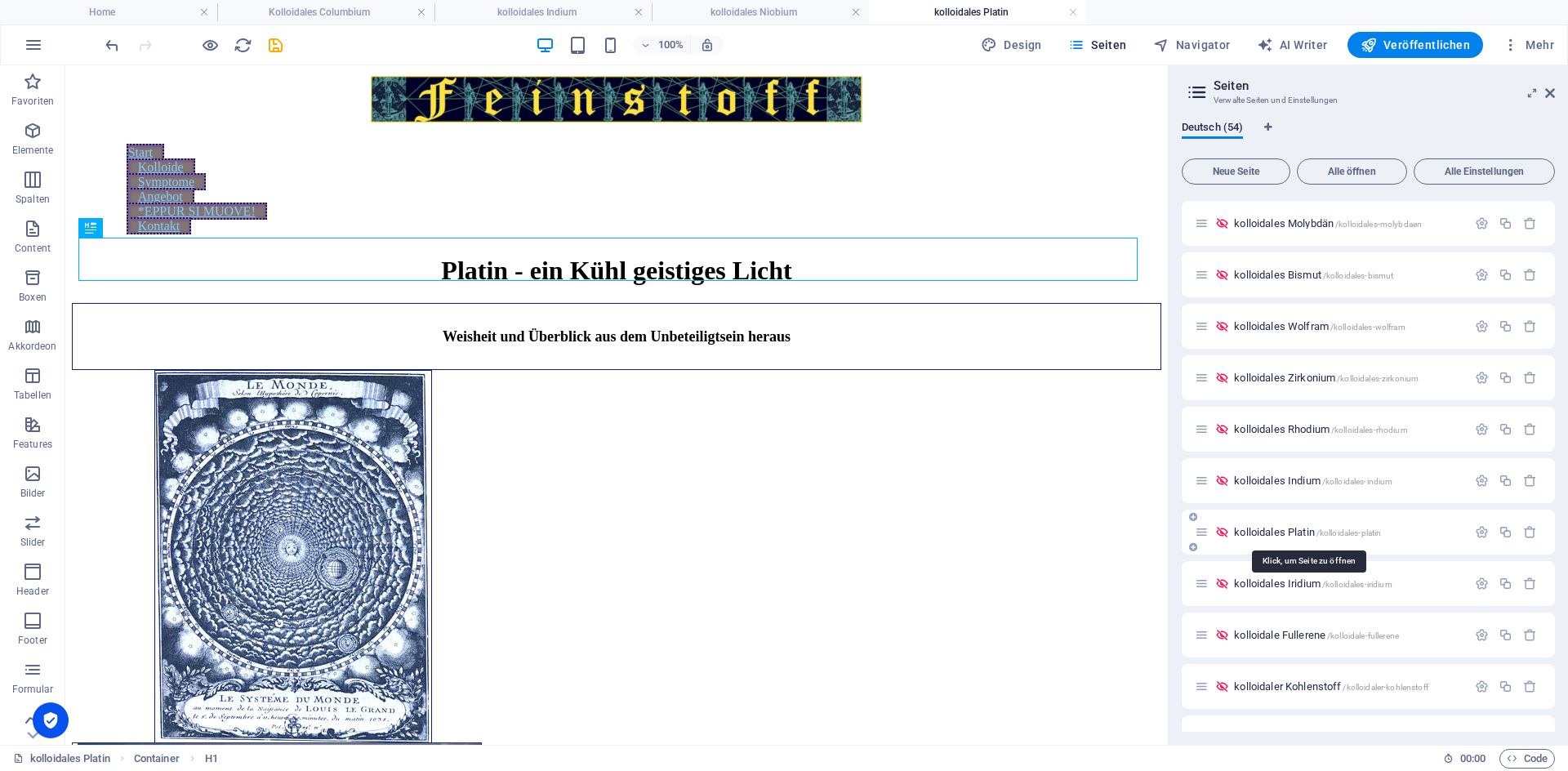 scroll, scrollTop: 0, scrollLeft: 0, axis: both 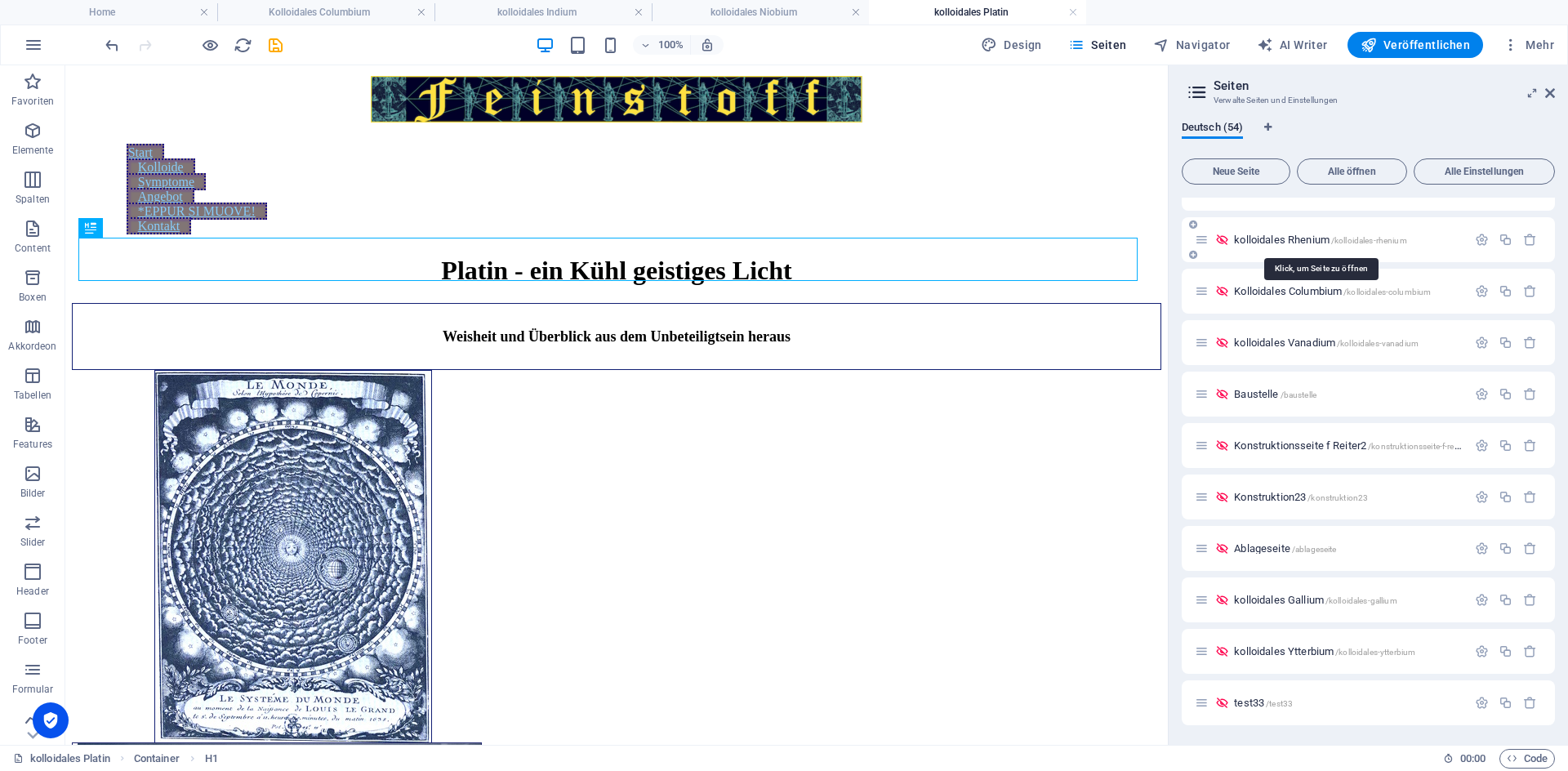 click on "kolloidales Rhenium /kolloidales-rhenium" at bounding box center (1320, 239) 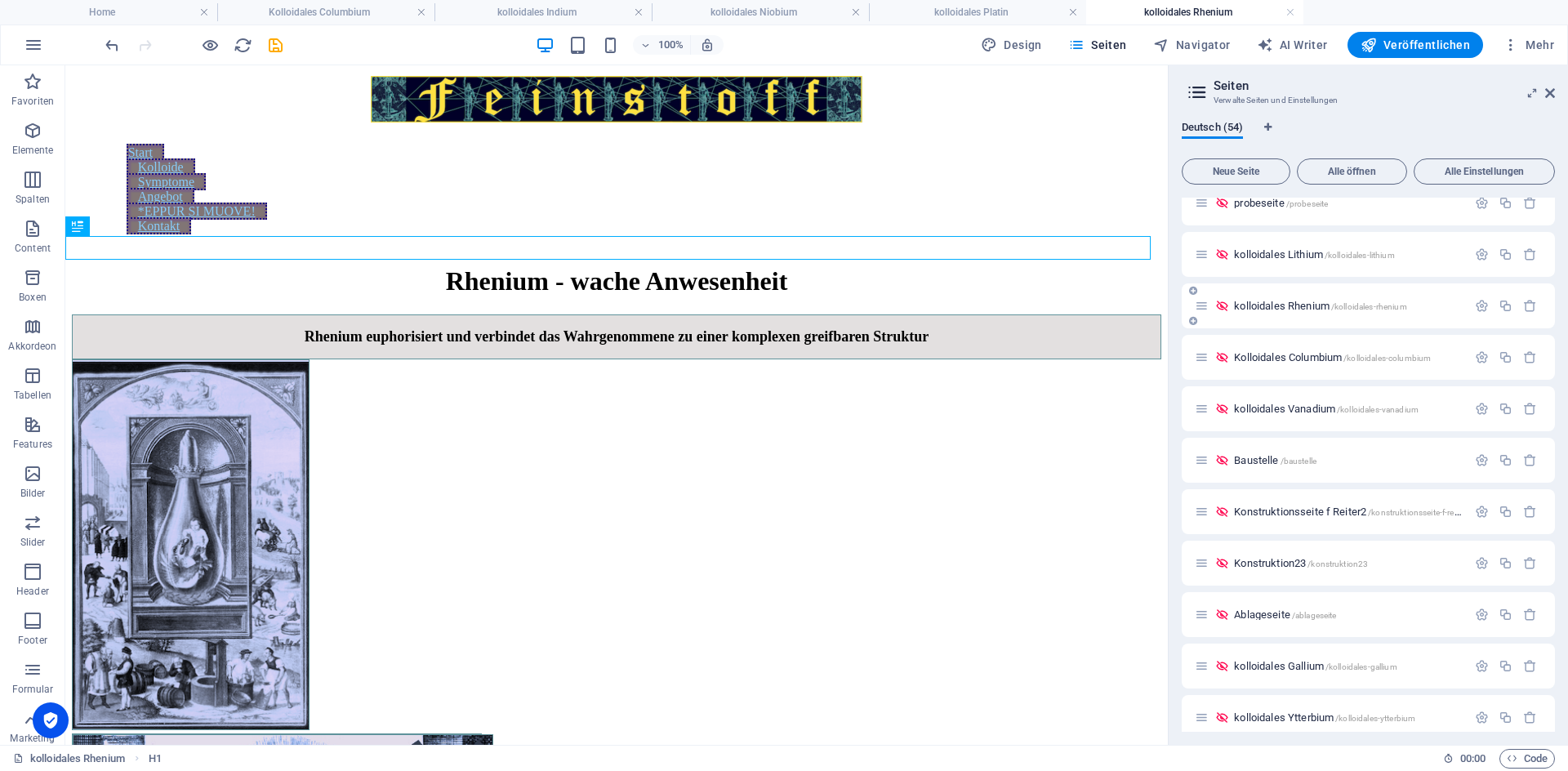 scroll, scrollTop: 0, scrollLeft: 0, axis: both 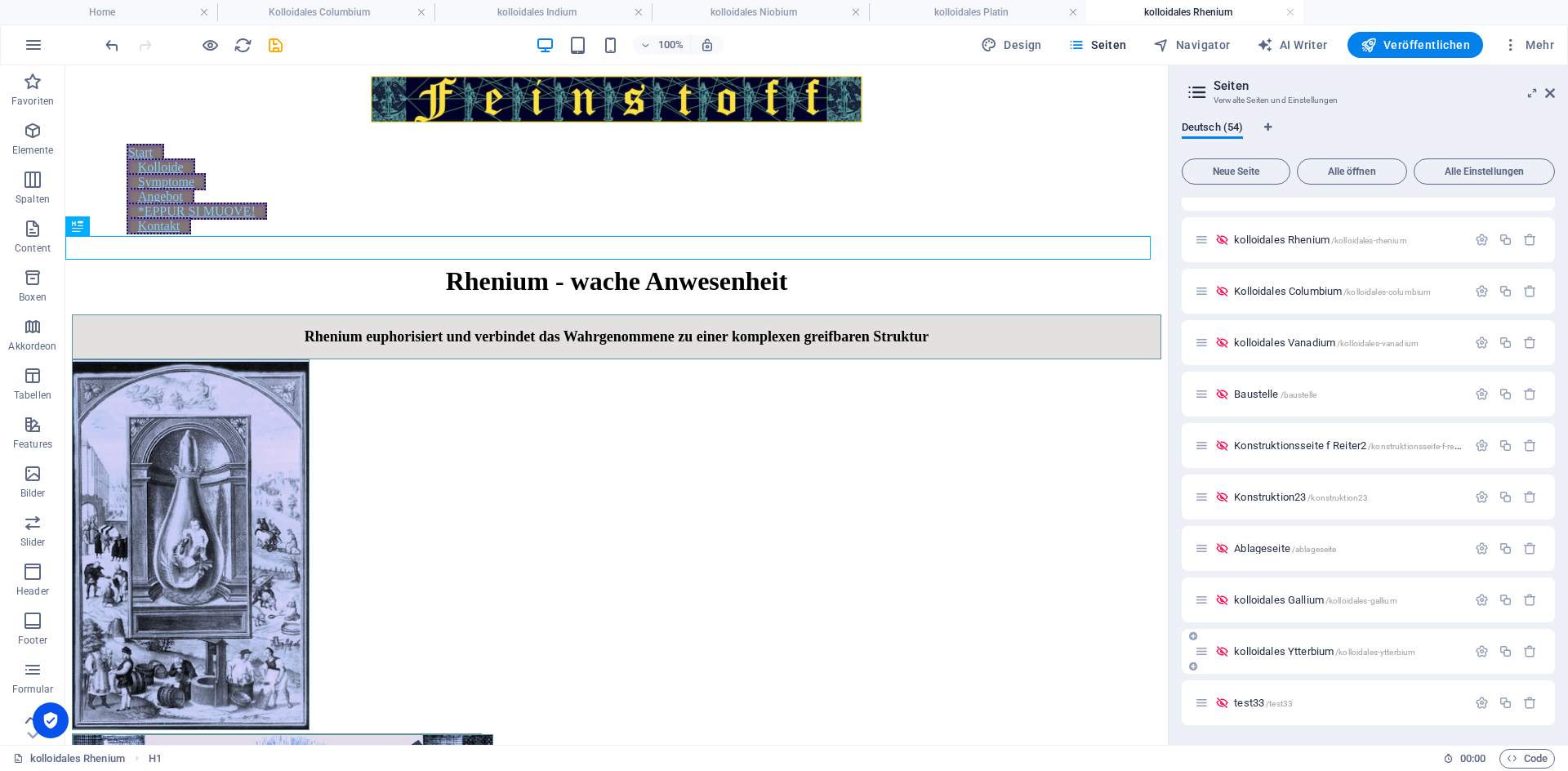 click on "/kolloidales-ytterbium" at bounding box center (1375, 652) 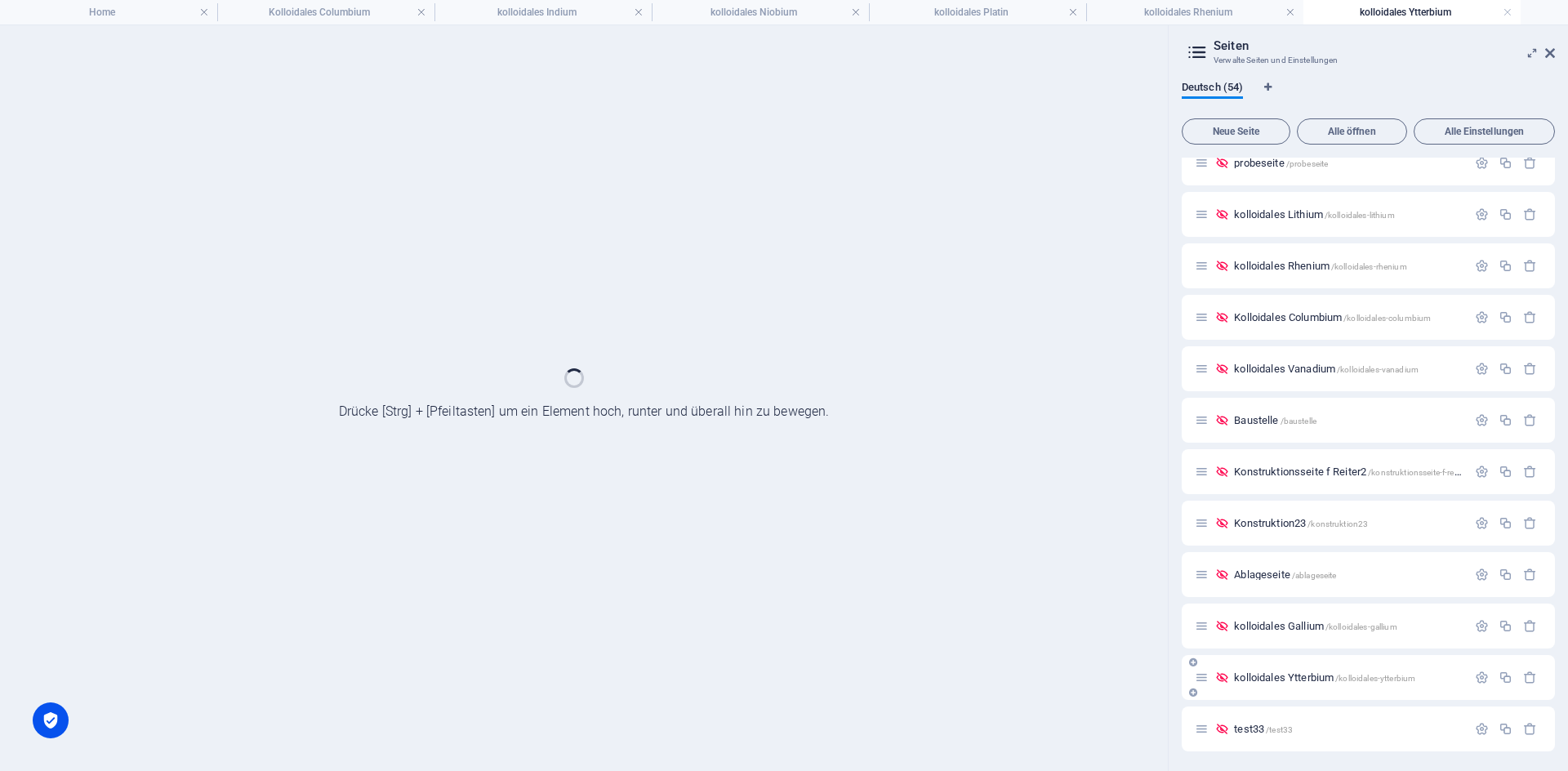 scroll, scrollTop: 2178, scrollLeft: 0, axis: vertical 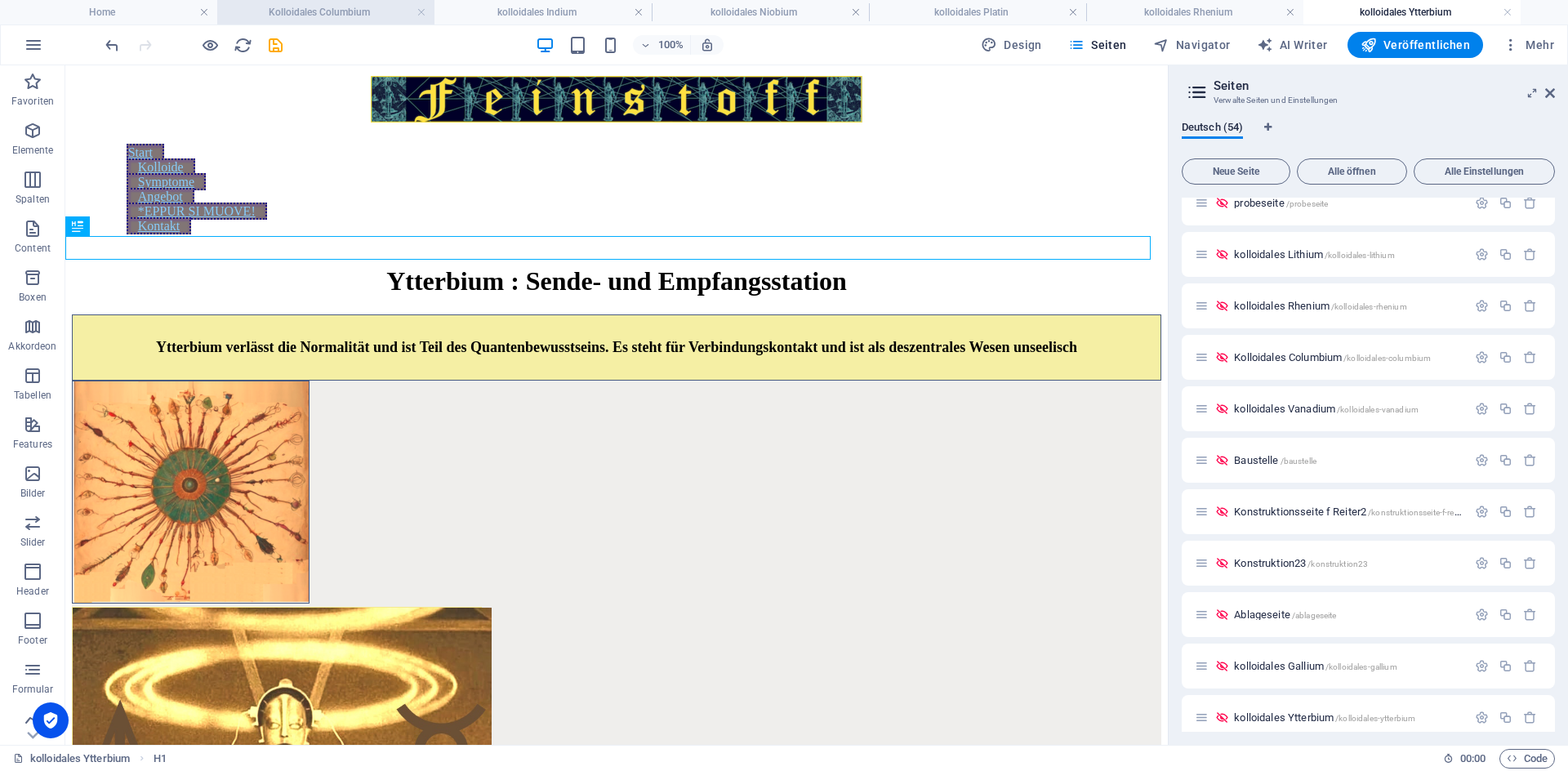 click on "Kolloidales Columbium" at bounding box center [326, 12] 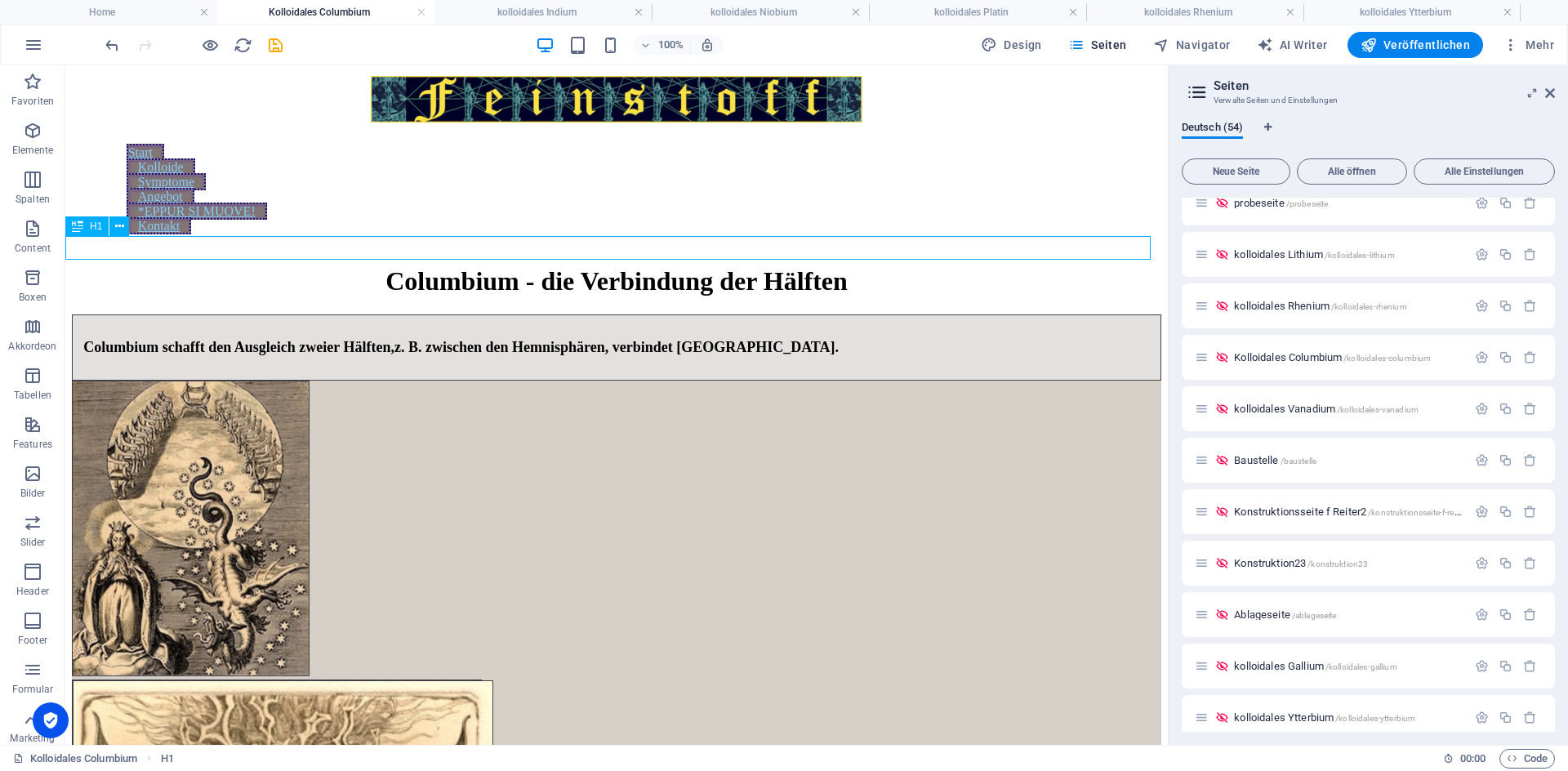 click on "Columbium - die Verbindung der Hälften" at bounding box center [617, 281] 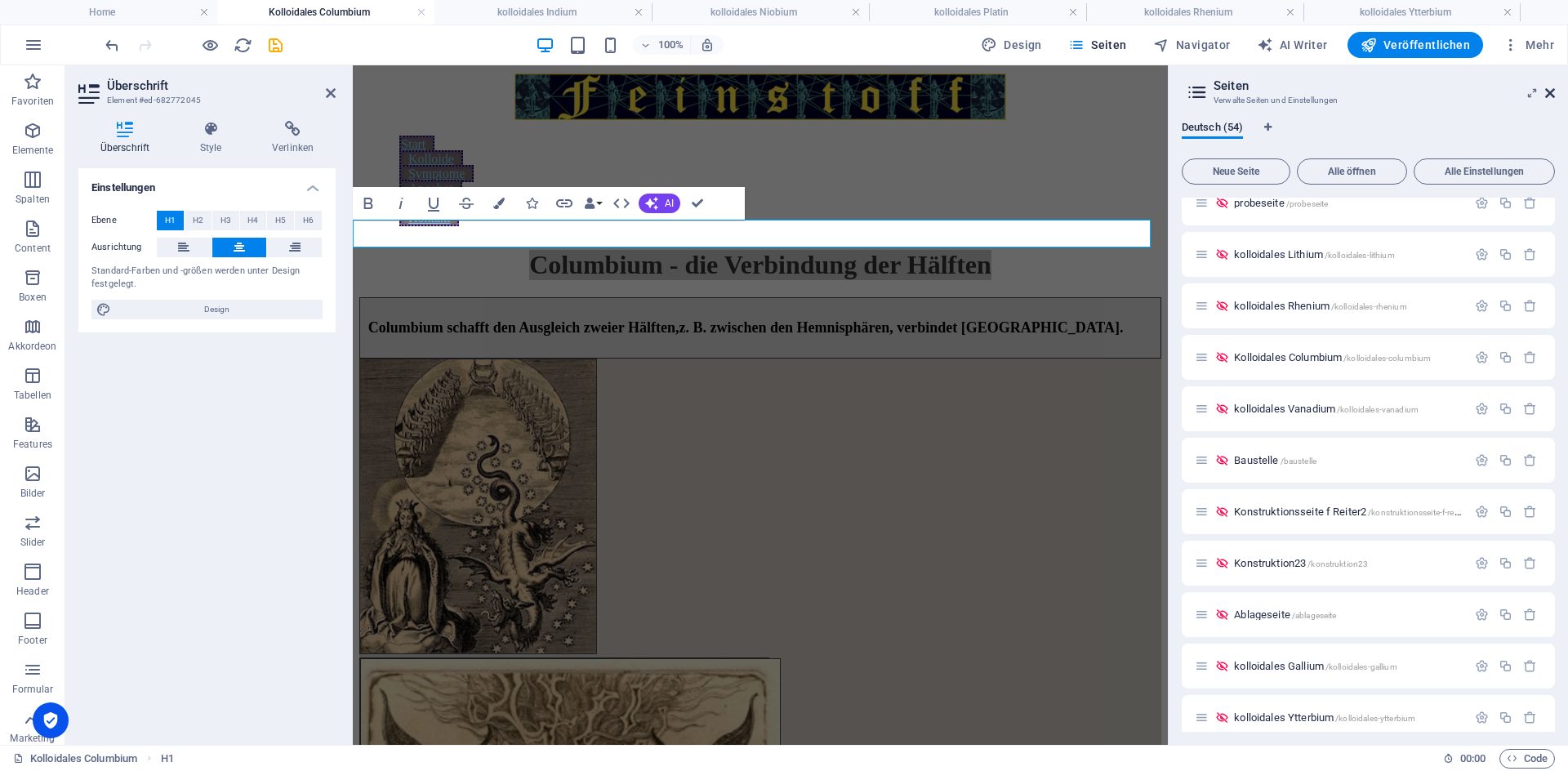 click at bounding box center (1550, 93) 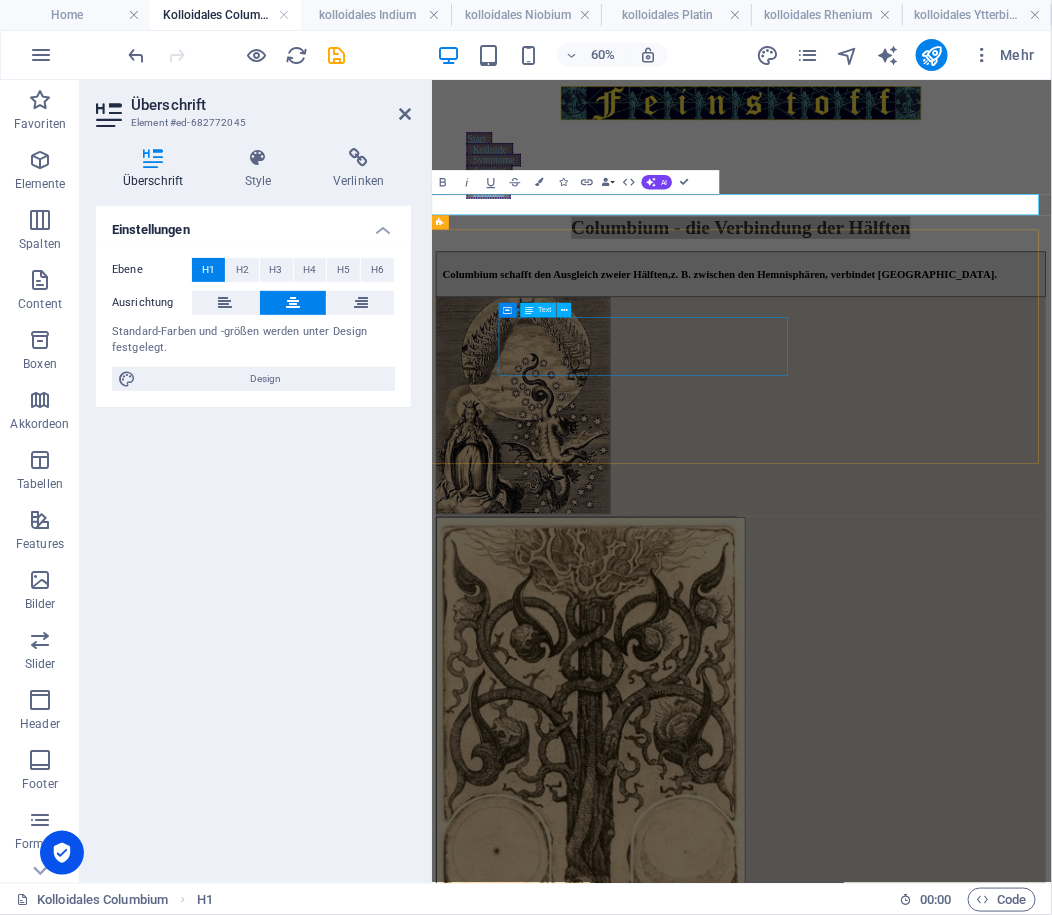 click on "Columbium schafft den Ausgleich zweier Hälften,  z. B. zwischen den Hemnisphären, verbindet Getrenntes." at bounding box center (947, 402) 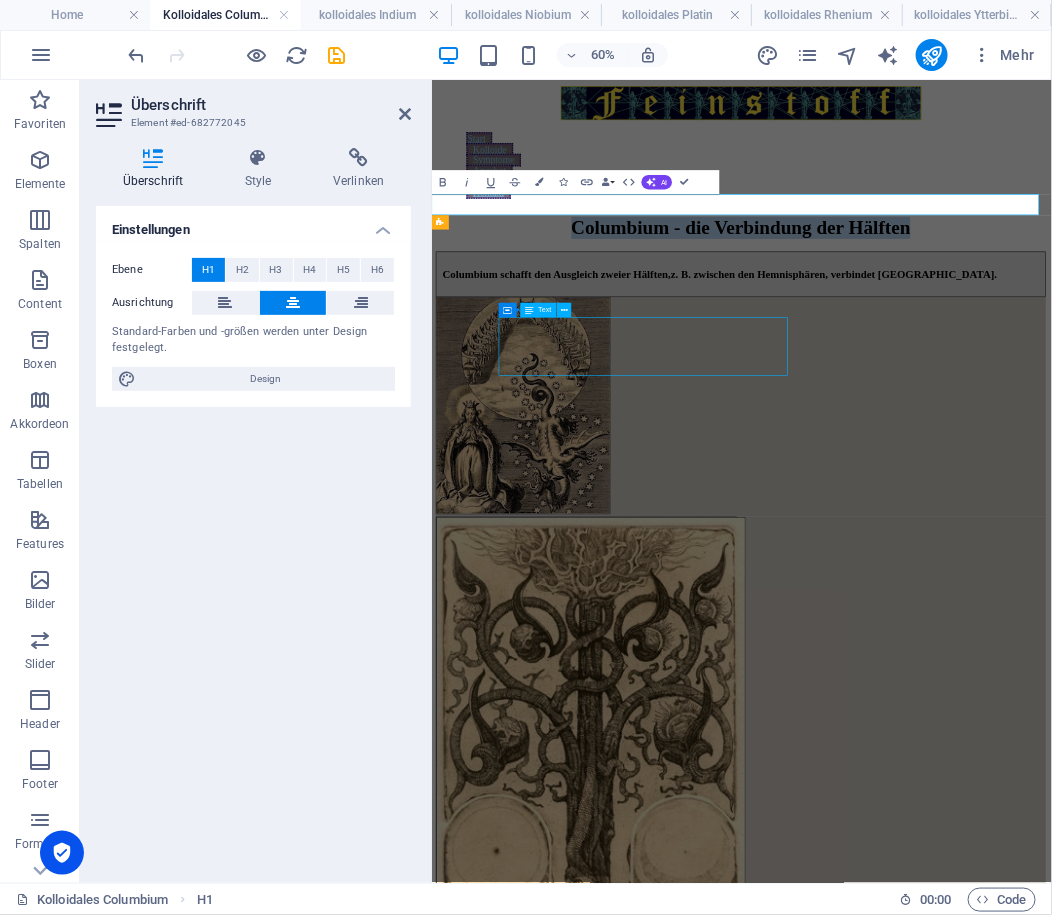 click on "Columbium schafft den Ausgleich zweier Hälften,  z. B. zwischen den Hemnisphären, verbindet Getrenntes." at bounding box center [947, 402] 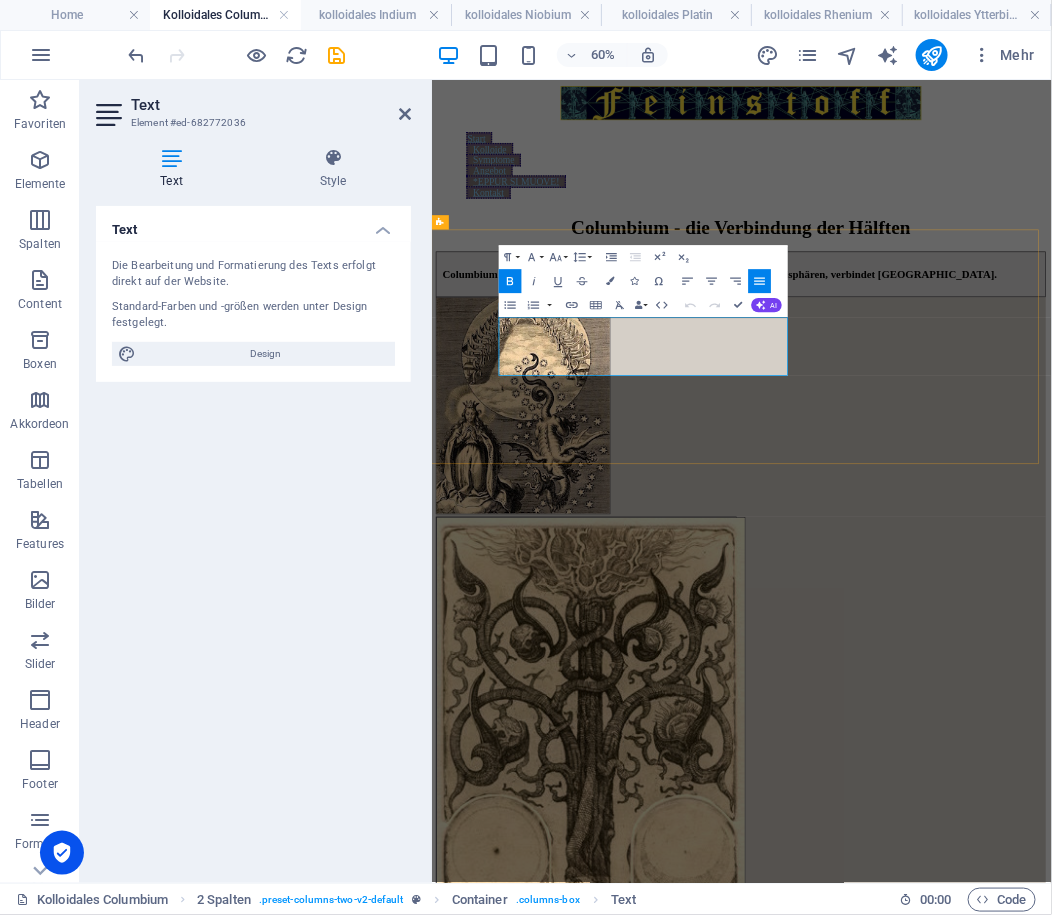 click on "z. B. zwischen den Hemnisphären, verbindet Getrenntes." at bounding box center [1103, 403] 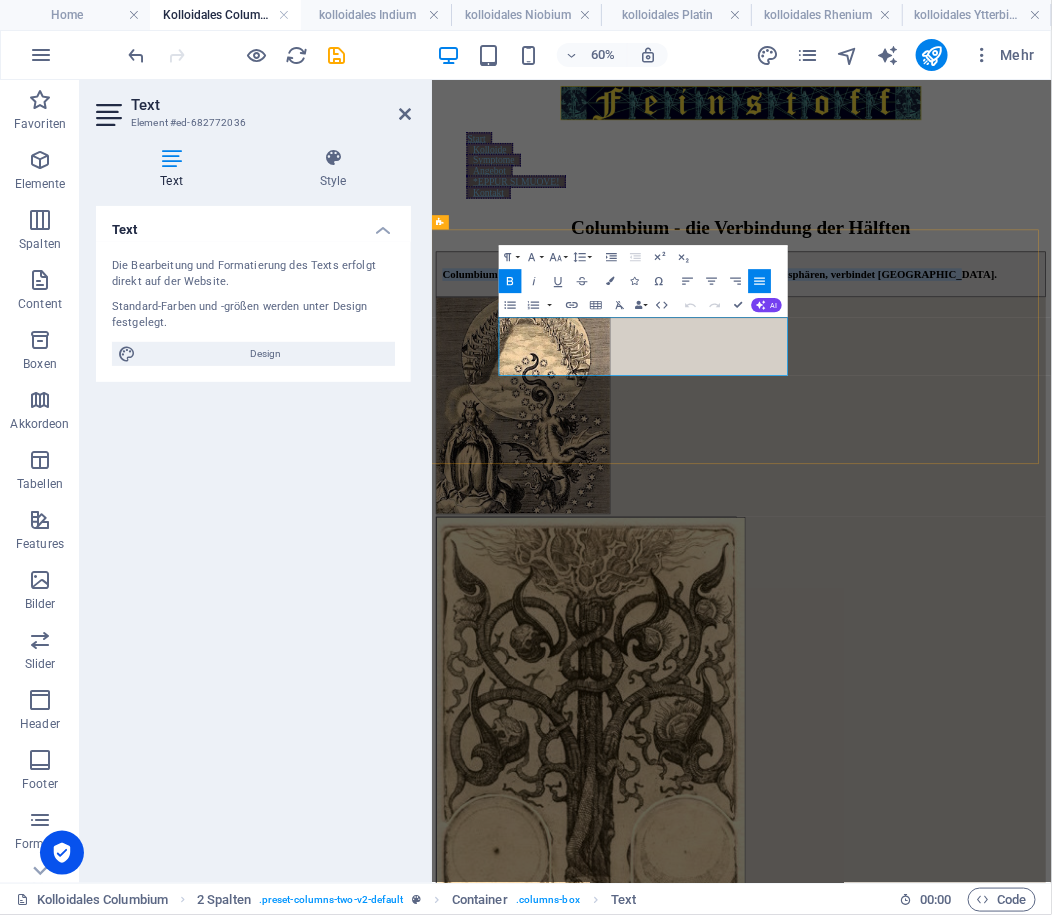 copy on "Columbium schafft den Ausgleich zweier Hälften,  z. B. zwischen den Hemnisphären, verbindet Getrenntes." 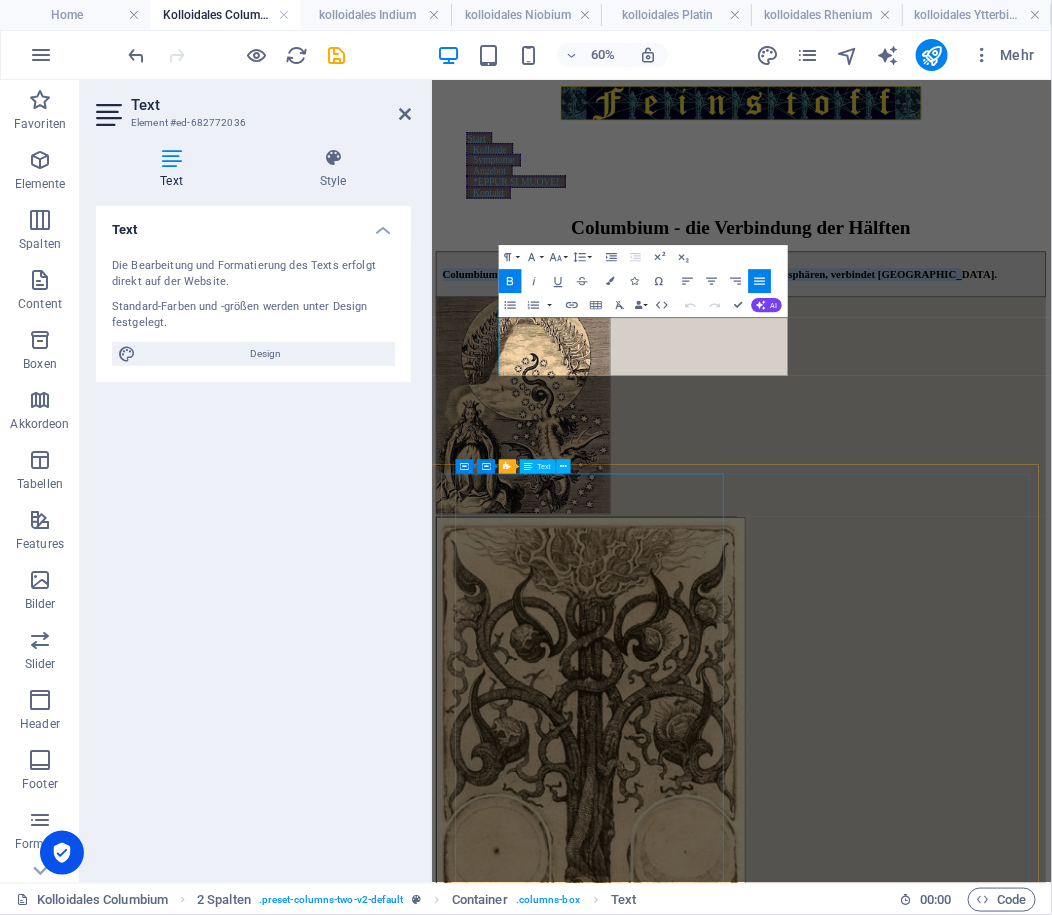 drag, startPoint x: 716, startPoint y: 919, endPoint x: 978, endPoint y: 696, distance: 344.05377 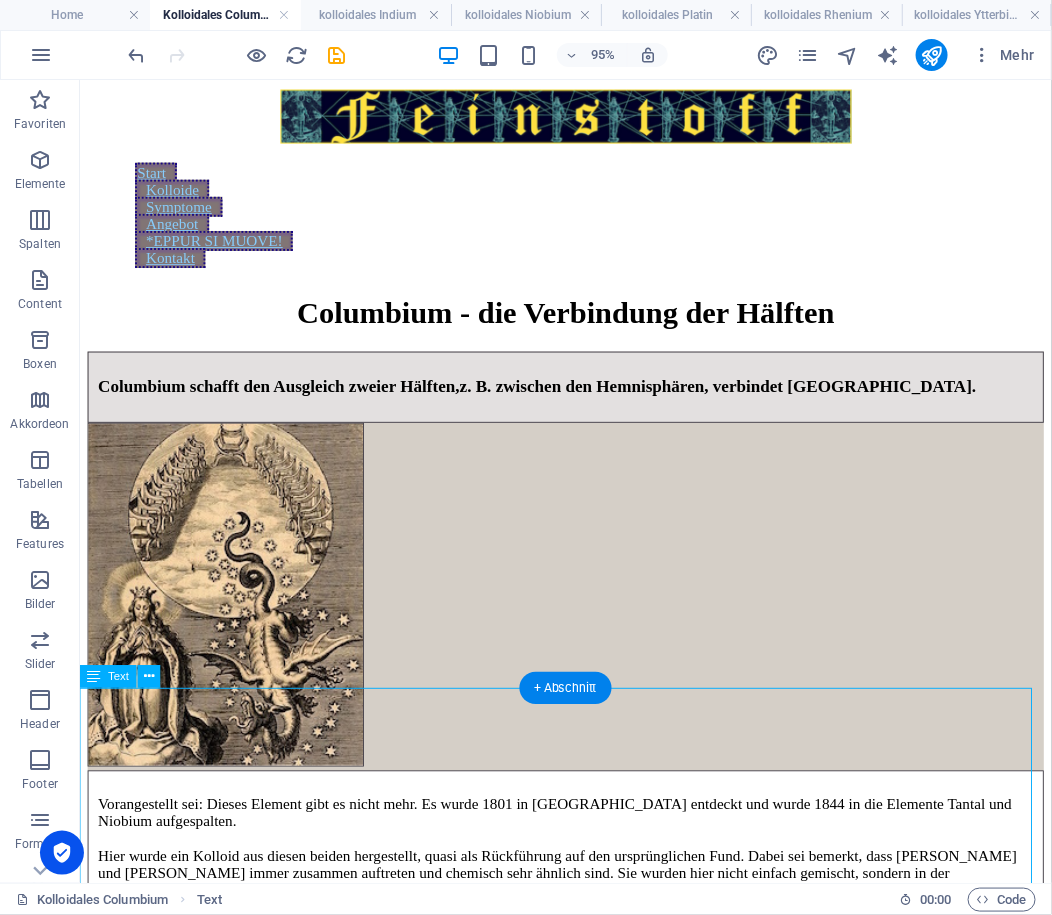 click on "Vorangestellt sei: Dieses Element gibt es nicht mehr. Es wurde 1801 in Kolumbien entdeckt und wurde 1844 in die Elemente Tantal und Niobium aufgespalten.  Hier wurde ein Kolloid aus diesen beiden hergestellt, quasi als Rückführung auf den ursprünglichen Fund. Dabei sei bemerkt, dass Tantal und Niob immer zusammen auftreten und chemisch sehr ähnlich sind. Sie wurden hier nicht einfach gemischt, sondern in der Plasmaflamme wiedervereint.  Es ist eine Wiedervereinigung von 2 Geschwistern (mythologisch wären es eigentlich Vater und Tochter) , die beide als getrennte Wesen je ein schwieriges Schicksal auferlegt bekommen haben, indem der eine in die Hölle verbannt wurde und die andere zu weinen hatte.  Auch dies ist in der Wirkung ein Kolloid der Klarheit (ein Begriff, der hier bei vielen Kolloiden steht; doch immer ist es eine andere Art von Klarheit) nicht saturnin, sondern hier neptunisch wie klares Wasser, wo man tief auf den Grund schauen kann, wie ein gelichteter Schleier. Eigenschaften *" at bounding box center (590, 1614) 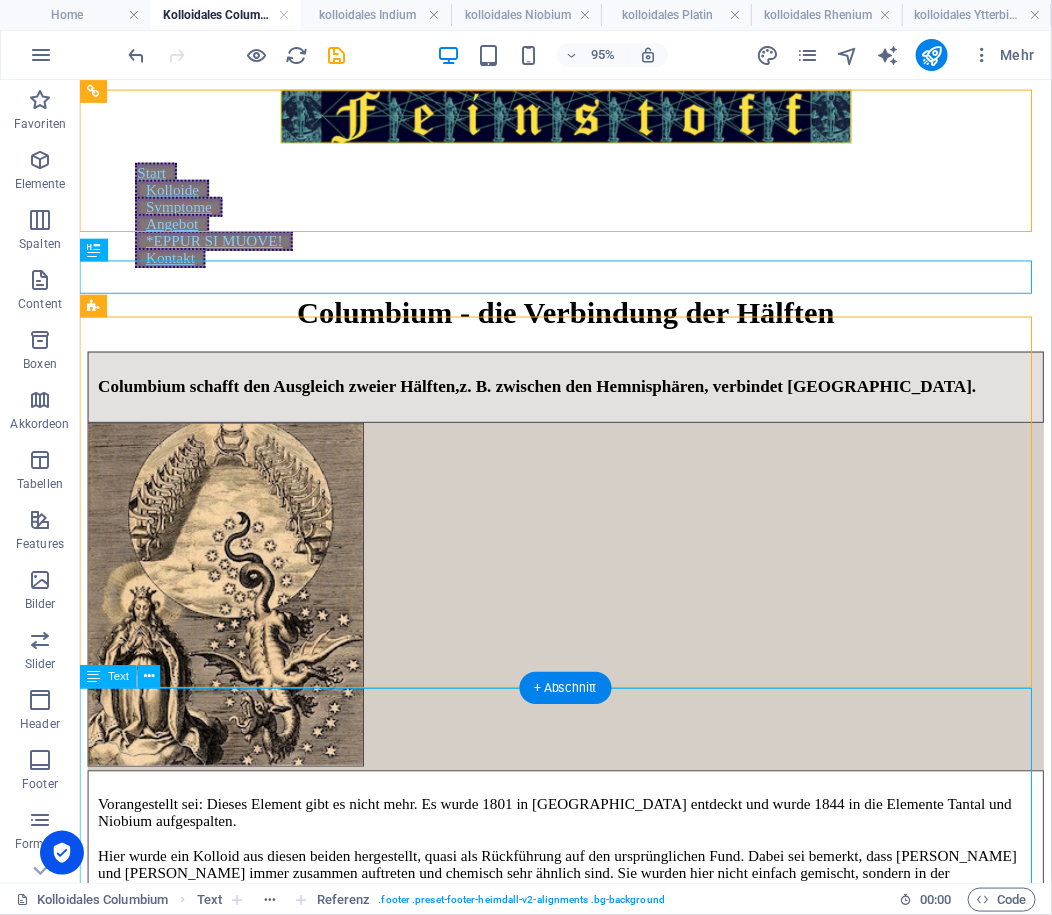 click on "Vorangestellt sei: Dieses Element gibt es nicht mehr. Es wurde 1801 in Kolumbien entdeckt und wurde 1844 in die Elemente Tantal und Niobium aufgespalten.  Hier wurde ein Kolloid aus diesen beiden hergestellt, quasi als Rückführung auf den ursprünglichen Fund. Dabei sei bemerkt, dass Tantal und Niob immer zusammen auftreten und chemisch sehr ähnlich sind. Sie wurden hier nicht einfach gemischt, sondern in der Plasmaflamme wiedervereint.  Es ist eine Wiedervereinigung von 2 Geschwistern (mythologisch wären es eigentlich Vater und Tochter) , die beide als getrennte Wesen je ein schwieriges Schicksal auferlegt bekommen haben, indem der eine in die Hölle verbannt wurde und die andere zu weinen hatte.  Auch dies ist in der Wirkung ein Kolloid der Klarheit (ein Begriff, der hier bei vielen Kolloiden steht; doch immer ist es eine andere Art von Klarheit) nicht saturnin, sondern hier neptunisch wie klares Wasser, wo man tief auf den Grund schauen kann, wie ein gelichteter Schleier. Eigenschaften *" at bounding box center (590, 1614) 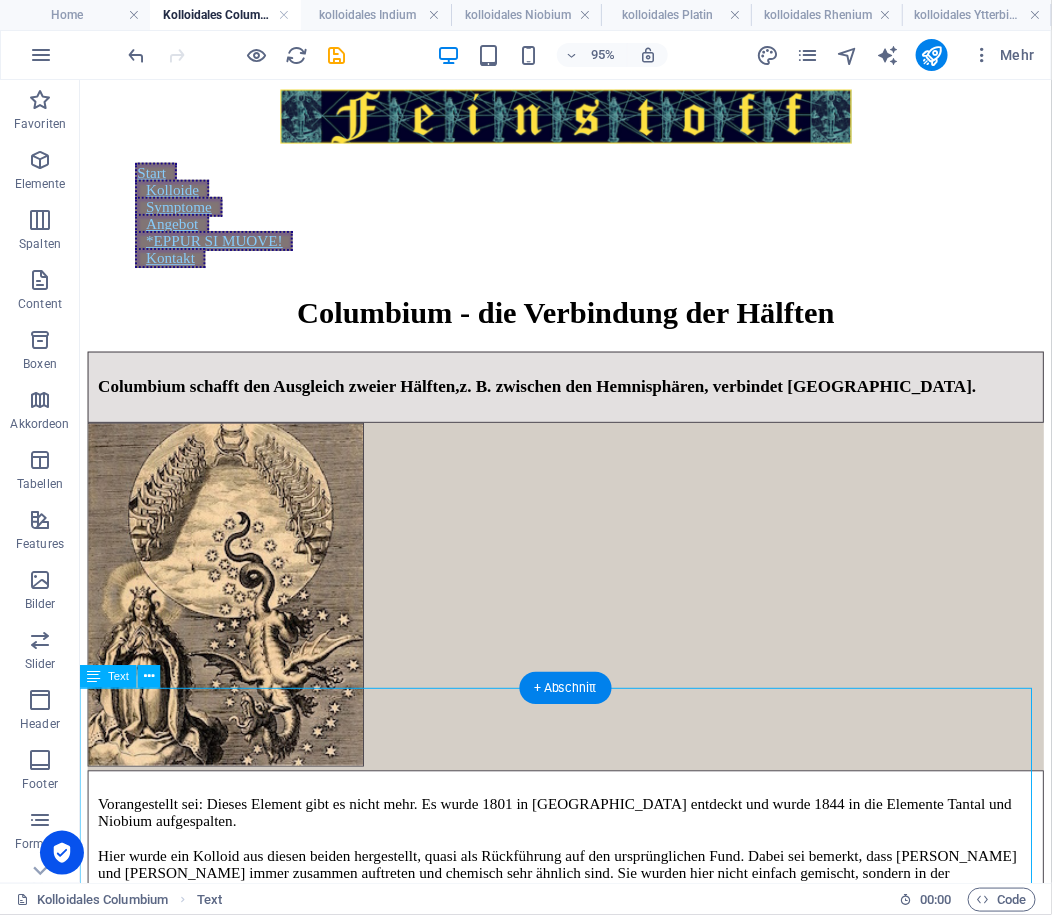 click on "Vorangestellt sei: Dieses Element gibt es nicht mehr. Es wurde 1801 in Kolumbien entdeckt und wurde 1844 in die Elemente Tantal und Niobium aufgespalten.  Hier wurde ein Kolloid aus diesen beiden hergestellt, quasi als Rückführung auf den ursprünglichen Fund. Dabei sei bemerkt, dass Tantal und Niob immer zusammen auftreten und chemisch sehr ähnlich sind. Sie wurden hier nicht einfach gemischt, sondern in der Plasmaflamme wiedervereint.  Es ist eine Wiedervereinigung von 2 Geschwistern (mythologisch wären es eigentlich Vater und Tochter) , die beide als getrennte Wesen je ein schwieriges Schicksal auferlegt bekommen haben, indem der eine in die Hölle verbannt wurde und die andere zu weinen hatte.  Auch dies ist in der Wirkung ein Kolloid der Klarheit (ein Begriff, der hier bei vielen Kolloiden steht; doch immer ist es eine andere Art von Klarheit) nicht saturnin, sondern hier neptunisch wie klares Wasser, wo man tief auf den Grund schauen kann, wie ein gelichteter Schleier. Eigenschaften *" at bounding box center (590, 1614) 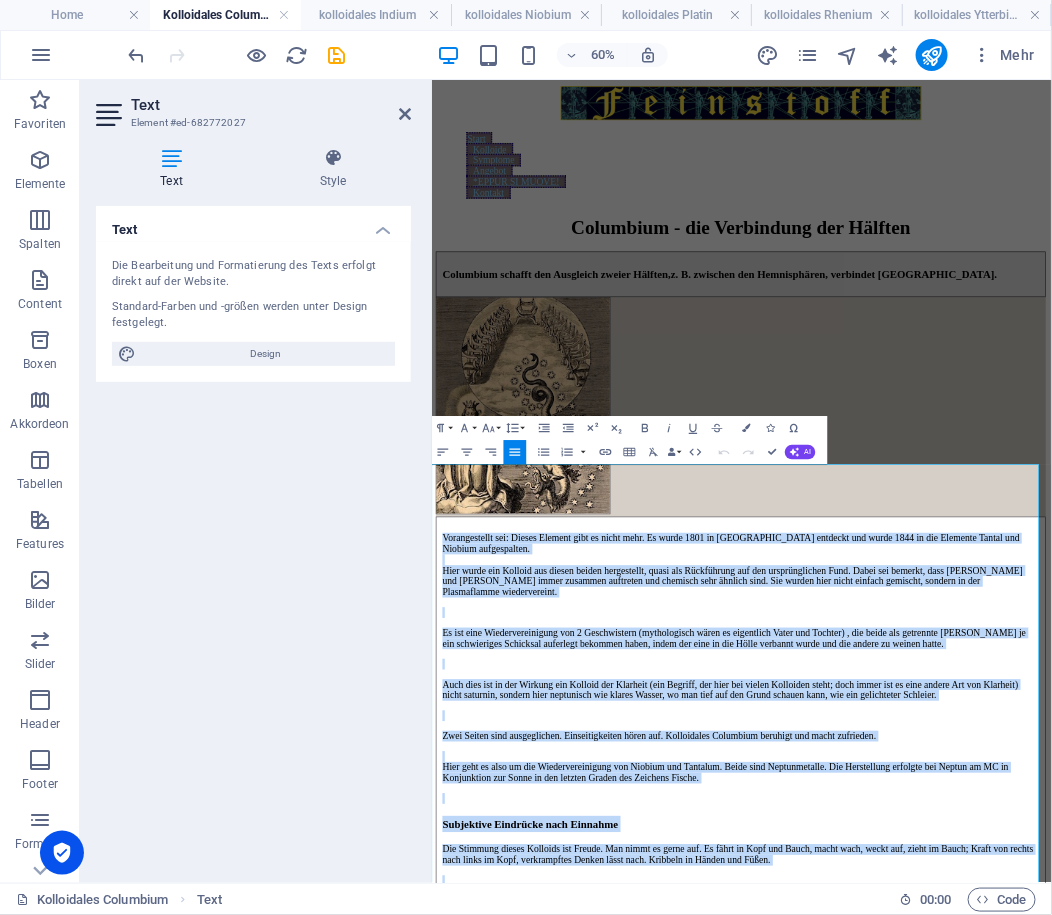 copy on "Vorangestellt sei: Dieses Element gibt es nicht mehr. Es wurde 1801 in Kolumbien entdeckt und wurde 1844 in die Elemente Tantal und Niobium aufgespalten.  Hier wurde ein Kolloid aus diesen beiden hergestellt, quasi als Rückführung auf den ursprünglichen Fund. Dabei sei bemerkt, dass Tantal und Niob immer zusammen auftreten und chemisch sehr ähnlich sind. Sie wurden hier nicht einfach gemischt, sondern in der Plasmaflamme wiedervereint.  Es ist eine Wiedervereinigung von 2 Geschwistern (mythologisch wären es eigentlich Vater und Tochter) , die beide als getrennte Wesen je ein schwieriges Schicksal auferlegt bekommen haben, indem der eine in die Hölle verbannt wurde und die andere zu weinen hatte.  Auch dies ist in der Wirkung ein Kolloid der Klarheit (ein Begriff, der hier bei vielen Kolloiden steht; doch immer ist es eine andere Art von Klarheit) nicht saturnin, sondern hier neptunisch wie klares Wasser, wo man tief auf den Grund schauen kann, wie ein gelichteter Schleier. Zwei Seiten sind ausgeglichen. Ei..." 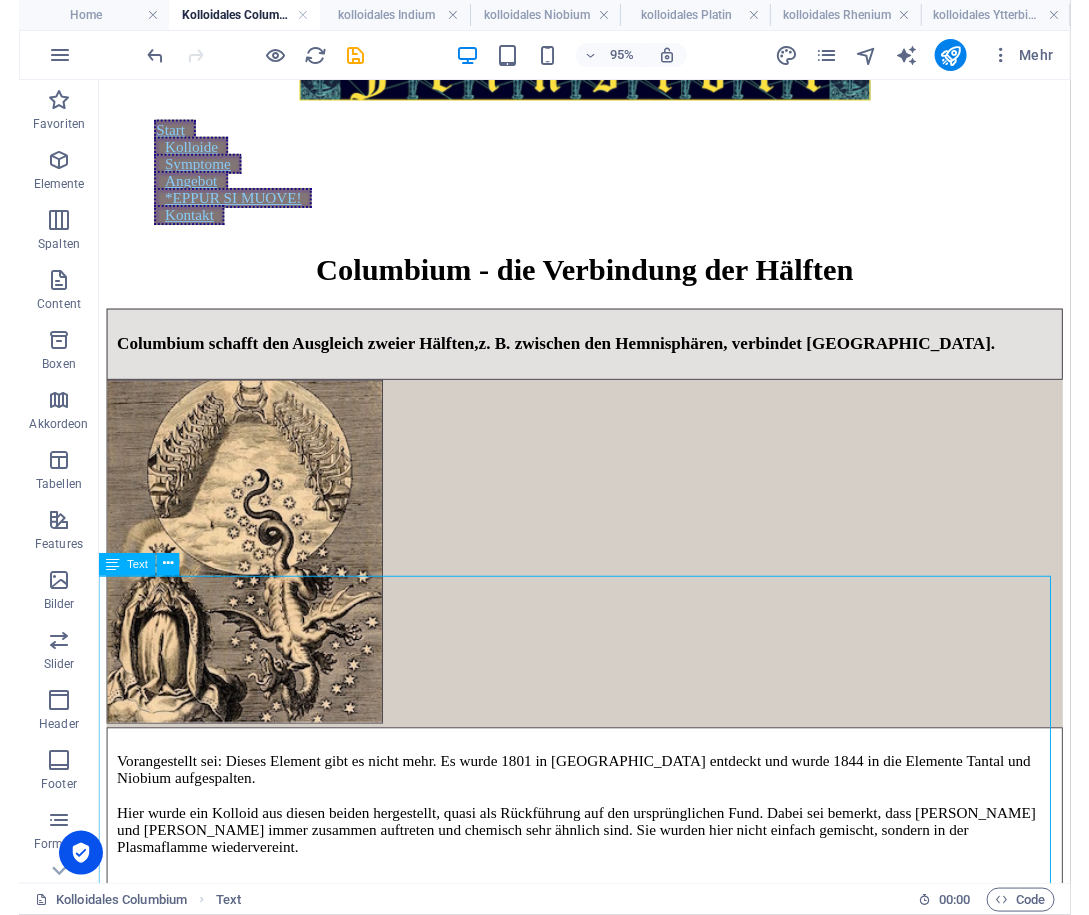 scroll, scrollTop: 0, scrollLeft: 0, axis: both 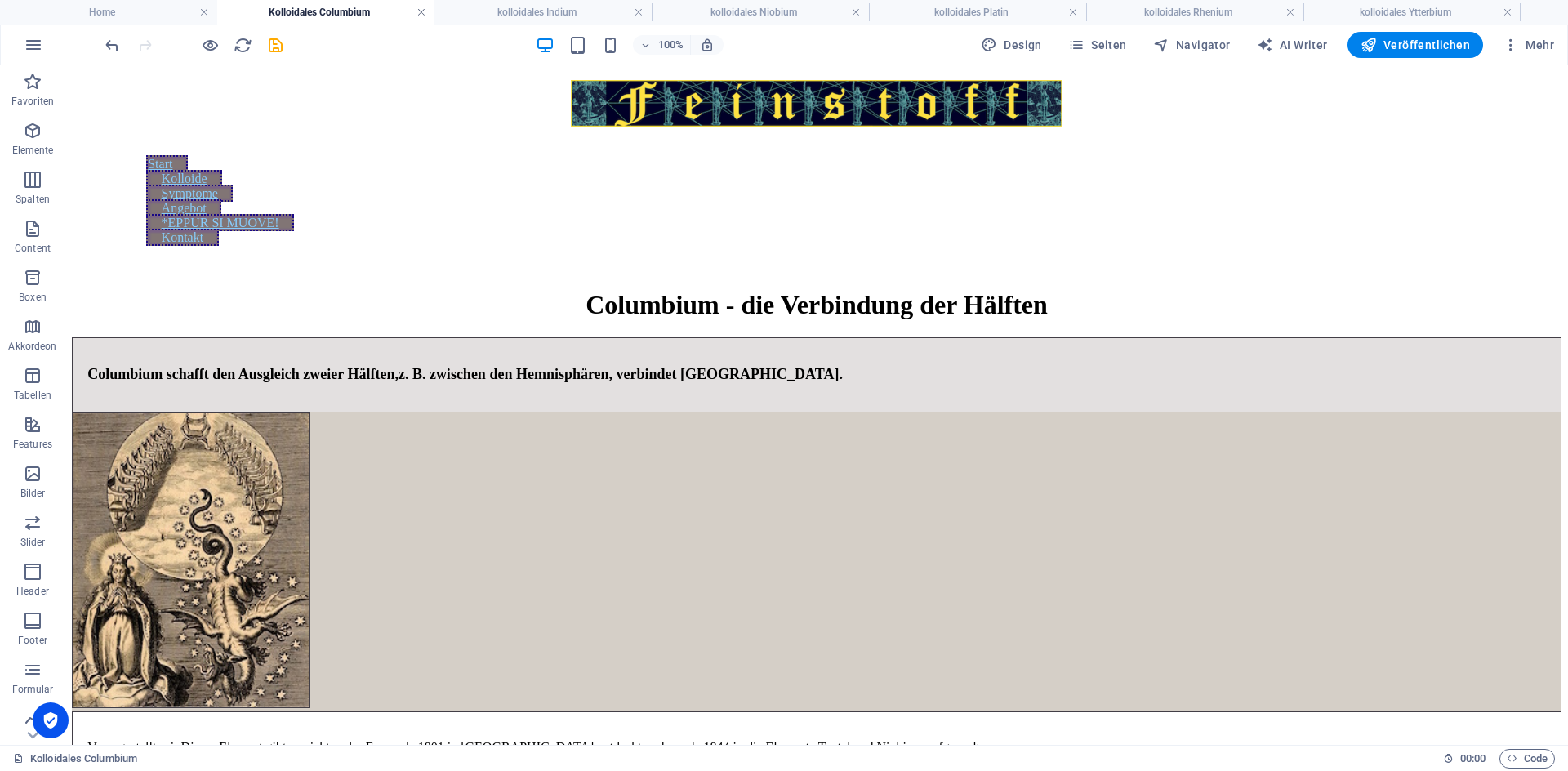 click at bounding box center (421, 12) 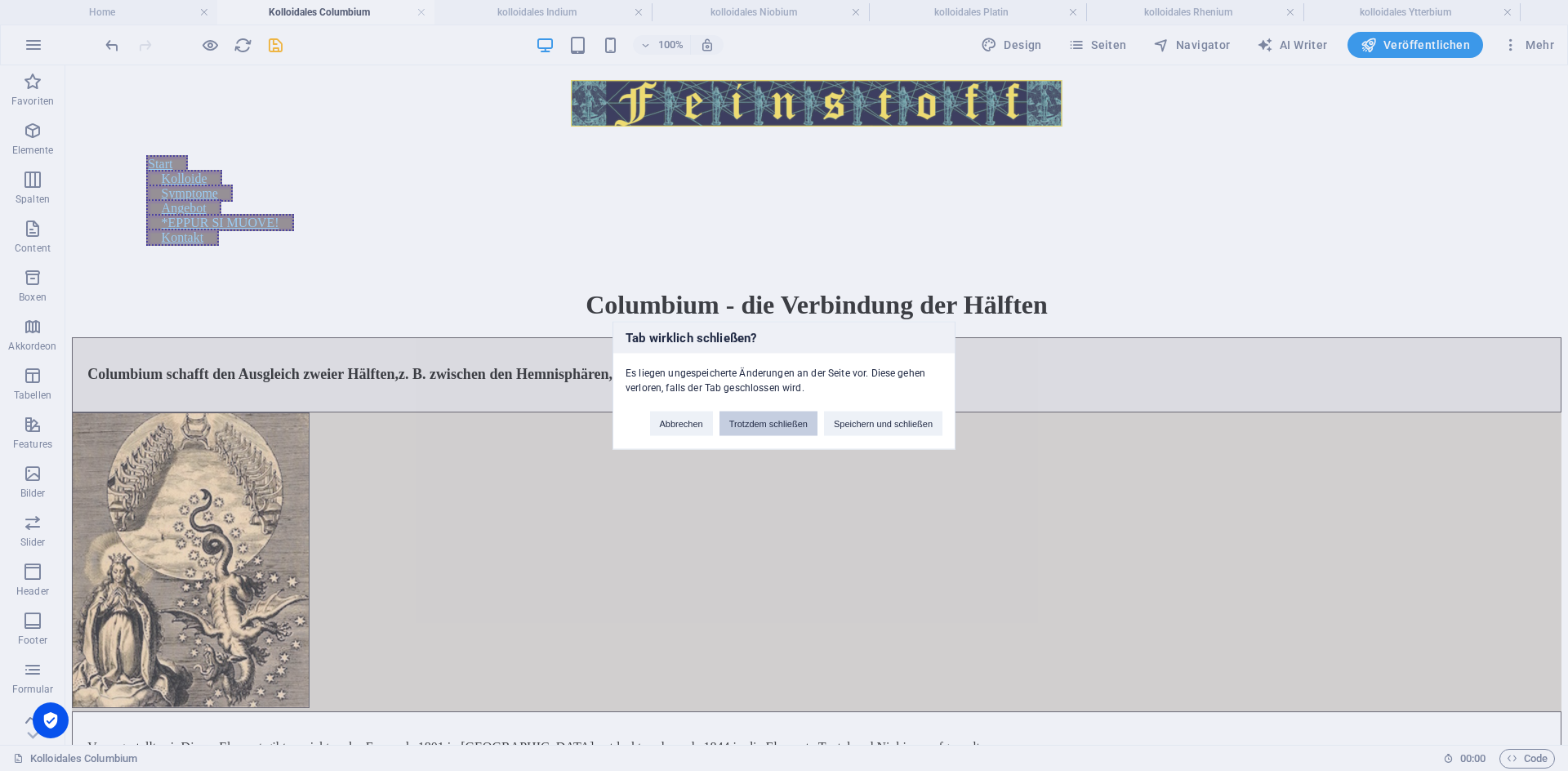 click on "Trotzdem schließen" at bounding box center (768, 424) 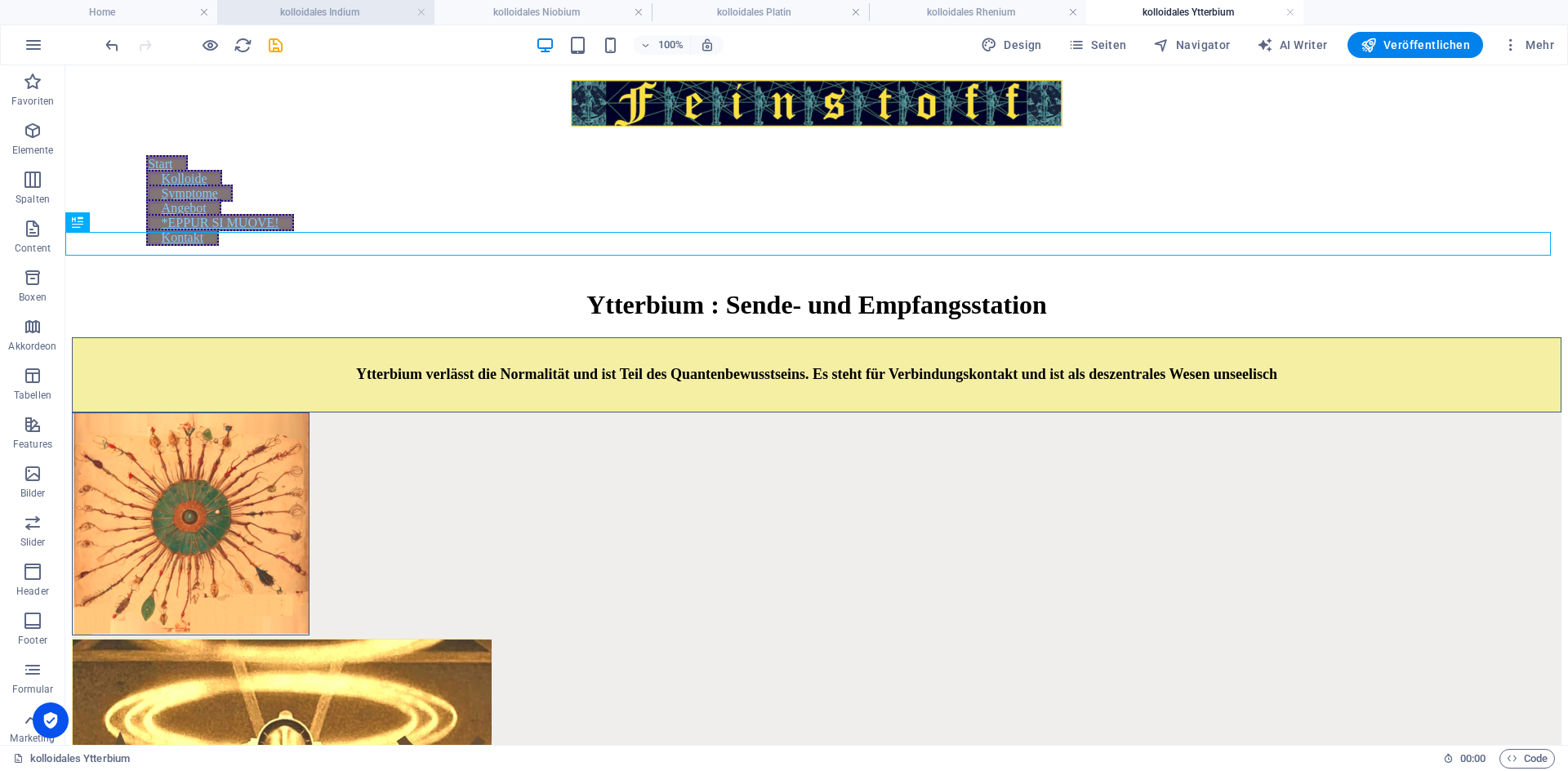 click on "kolloidales Indium" at bounding box center (326, 12) 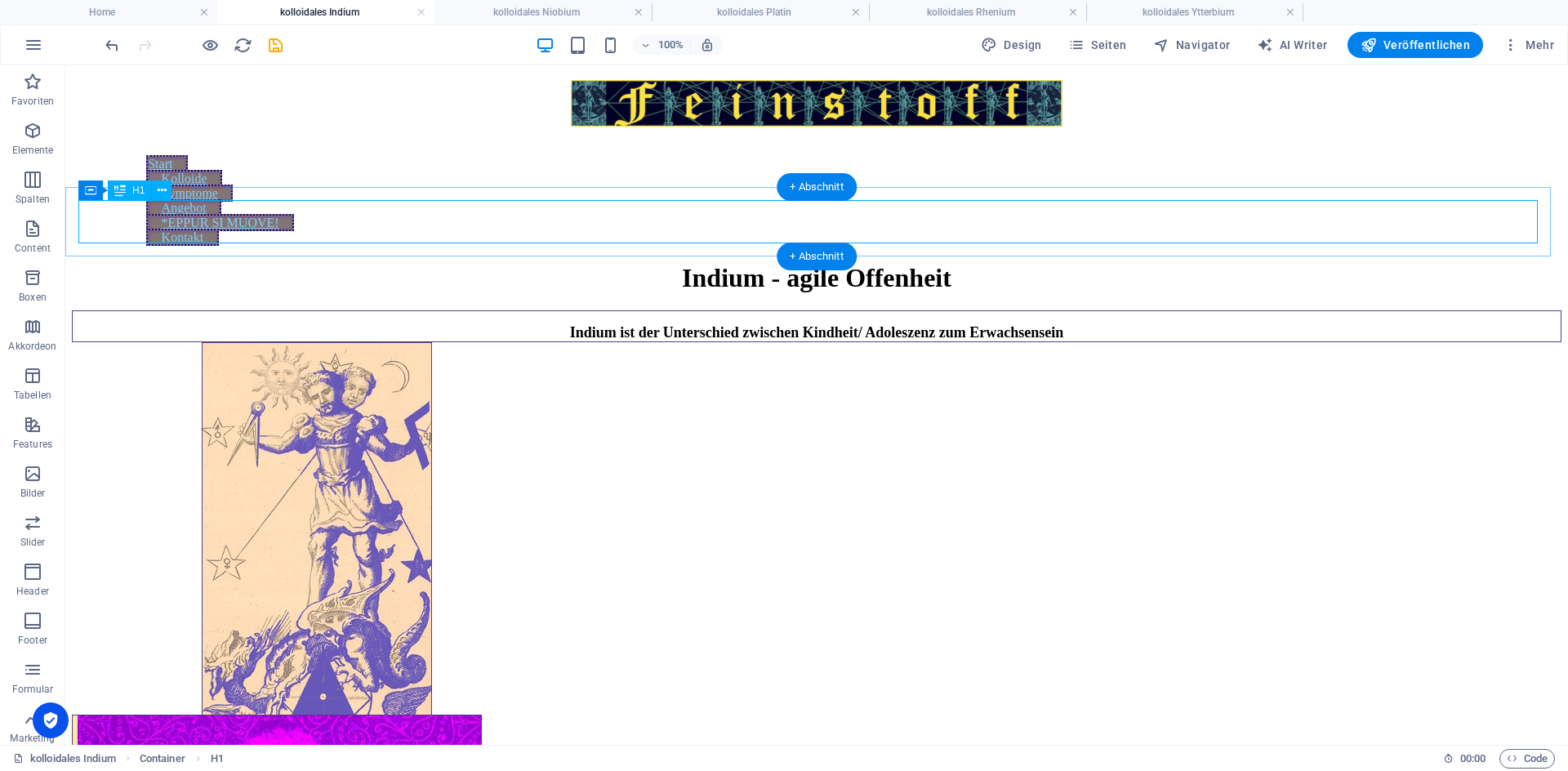 click on "Indium - agile Offenheit" at bounding box center (817, 278) 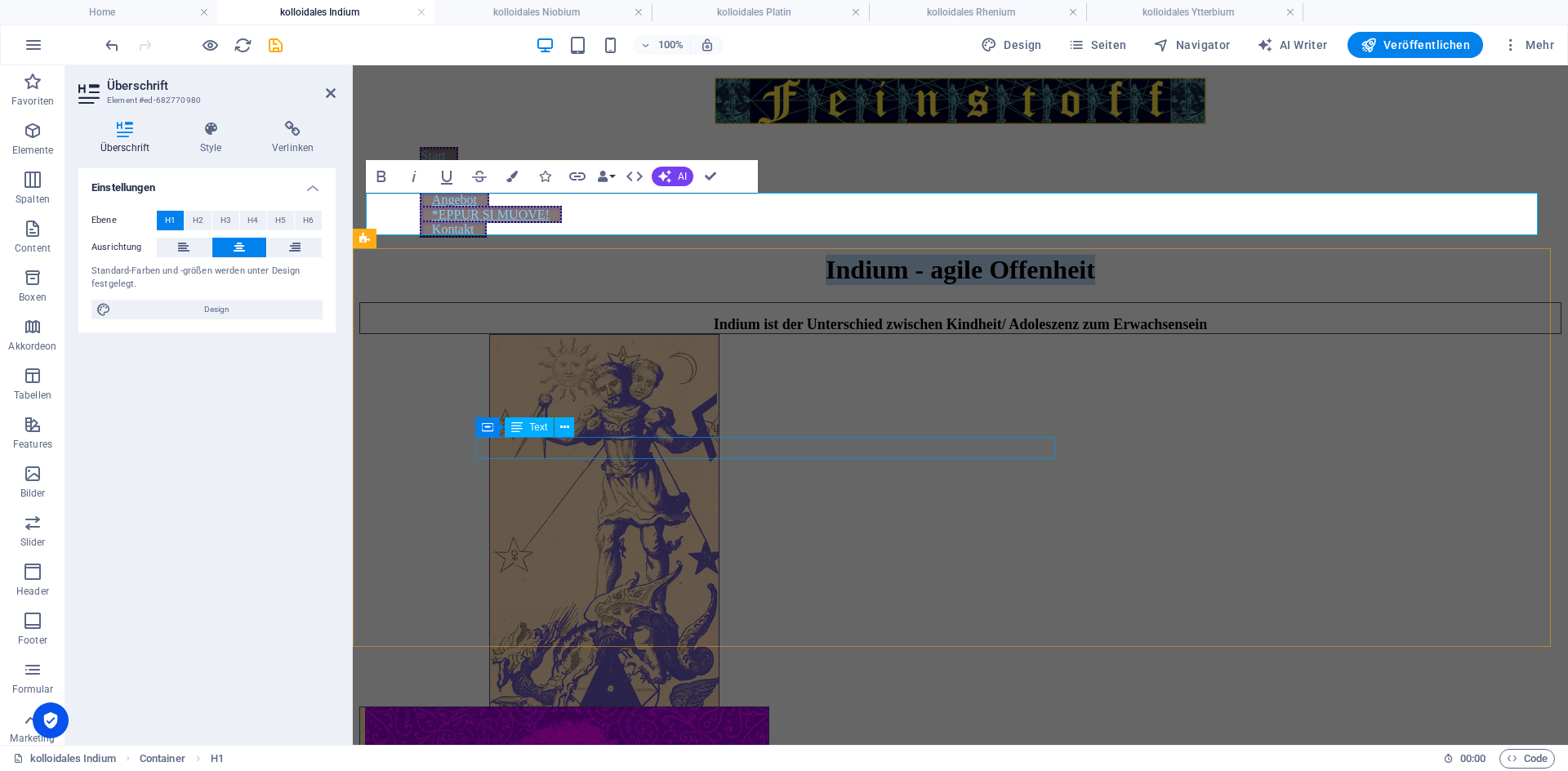 click on "Indium ist der Unterschied zwischen Kindheit/ Adoleszenz zum Erwachsensein" at bounding box center [960, 318] 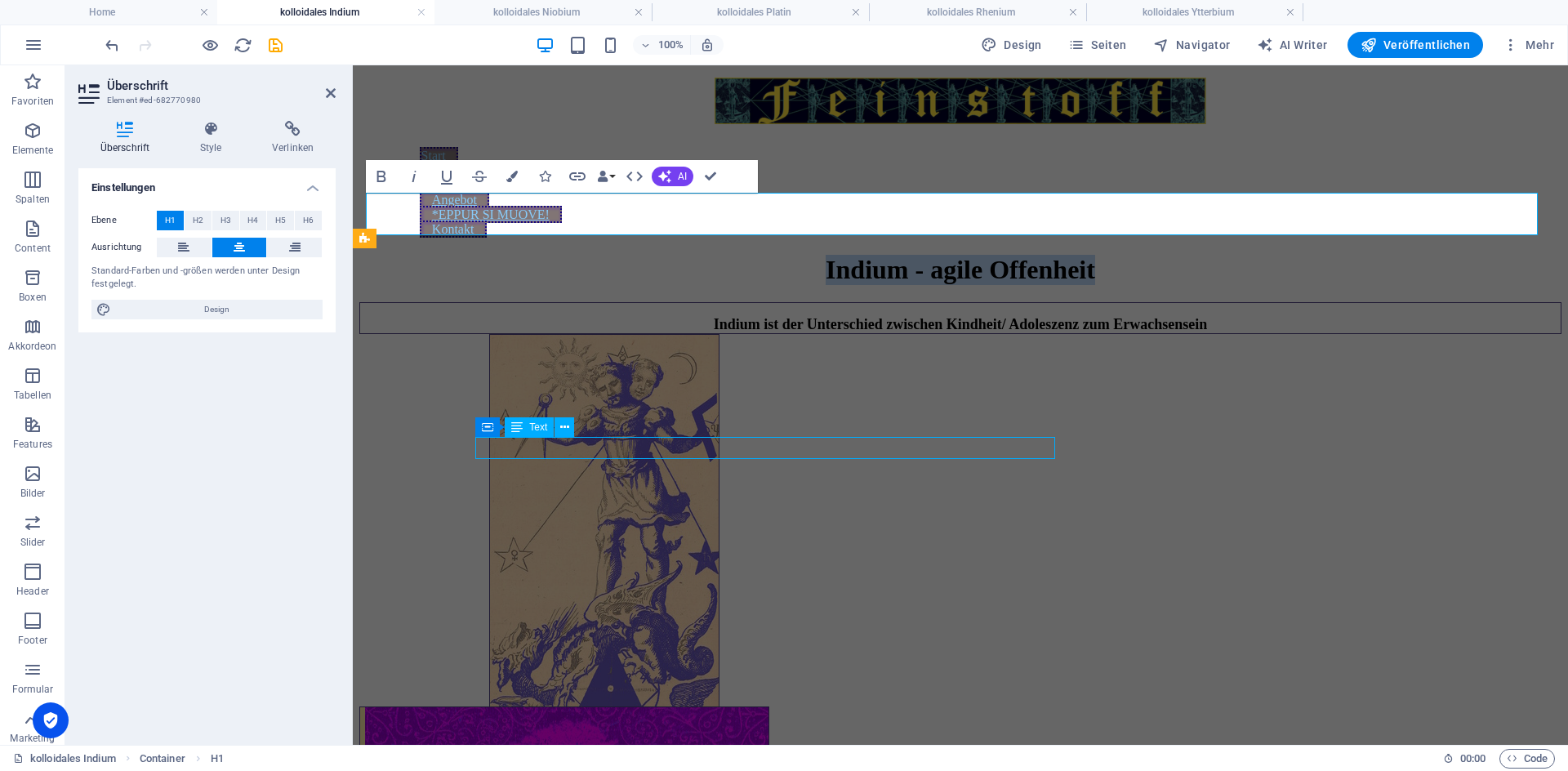 click on "Indium ist der Unterschied zwischen Kindheit/ Adoleszenz zum Erwachsensein" at bounding box center [960, 318] 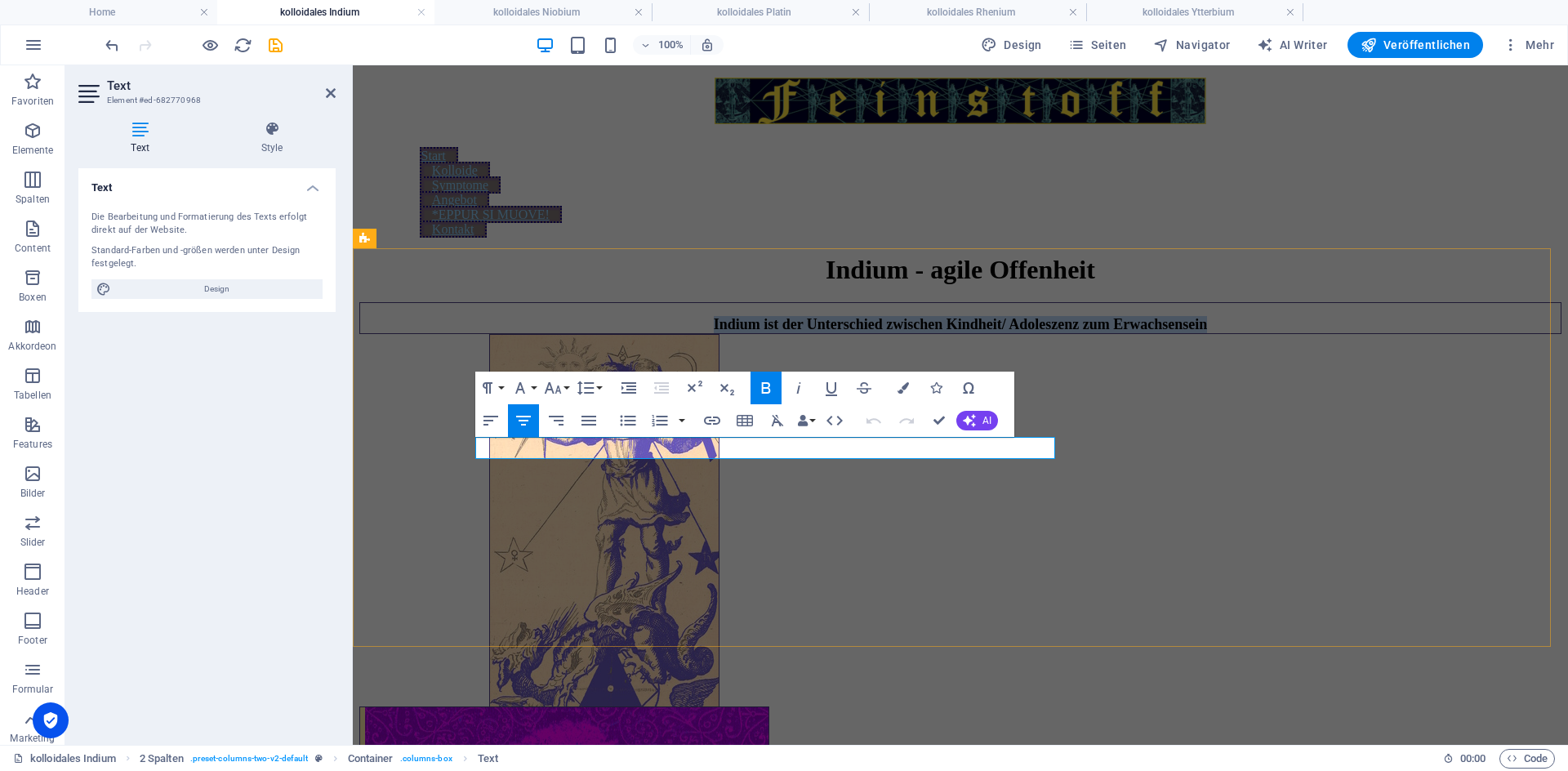 copy on "Indium ist der Unterschied zwischen Kindheit/ Adoleszenz zum Erwachsensein" 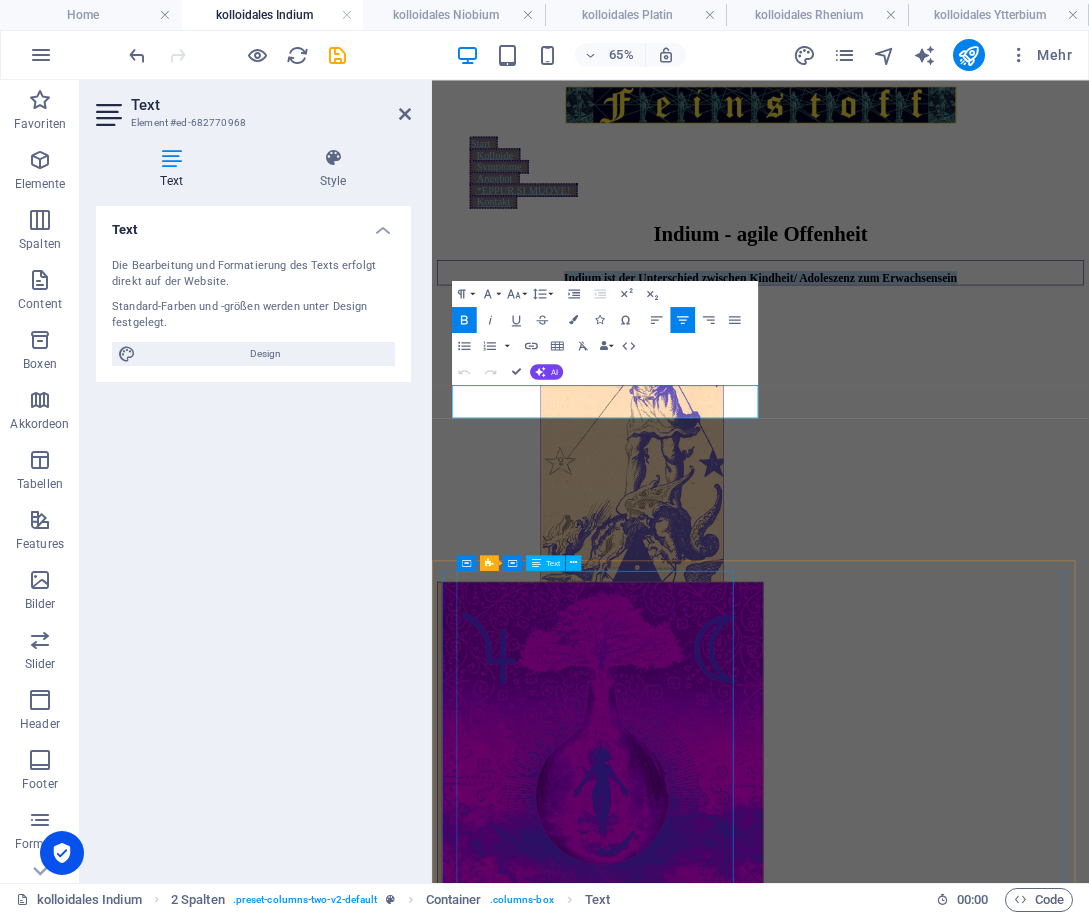 click on "Nach der Einnahme von kolloidalem Indium fühle ich mich wacher, jünger, lebendiger, neugieriger. Vor allem agiler. Es ist etwas Kindhaftes und Jugendliches in dem Mittel. Mir geht es besser als vorher, zuversichtlicher, lebensselbstverständlicher. Indium ist ein Bestandteil jüngerer Menschen bis zum Alter von ca. 25 Jahren. Danach kommt es nicht mehr vor.  Was ist der Unterschied von einem Jugendlichen zu einem Erwachsenen? Im Indiumalter bis 25 mögen Unbekümmertheit, Neugier, Offenheit vorherrschen, während sich  im Erwachsenenalter zwischen 25 und 84  Indium hat ein wenig den Charakter von Marshmallows. Es ist hell und weich und macht große Augen in einem Kinderzimmer. Auch dies ist ein Mittel, das von unten nach oben geht. Es entfernt Schleier. Der Geruchsinn ist deutlich geschärft, was über mehrere Tage nach der Einnahme anhält.  Es entkalkt die Zirbeldrüse, macht fröhlich, aufhellend, hat etwas Lichtendes. Entdeckung von Indium Mineralstoffhaushalt Sport & Fitness Hormonhaushalt" at bounding box center [937, 2843] 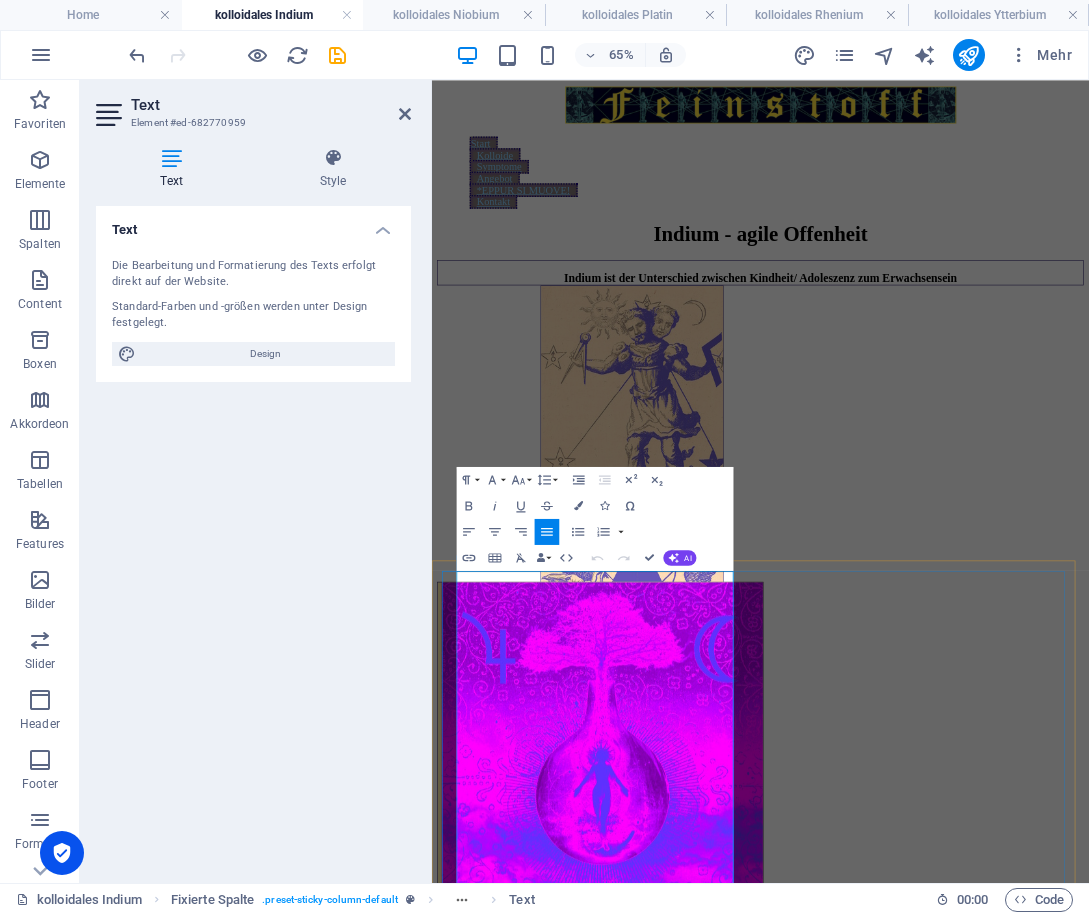 click on "Mir geht es besser als vorher, zuversichtlicher, lebensselbstverständlicher." at bounding box center [687, 1573] 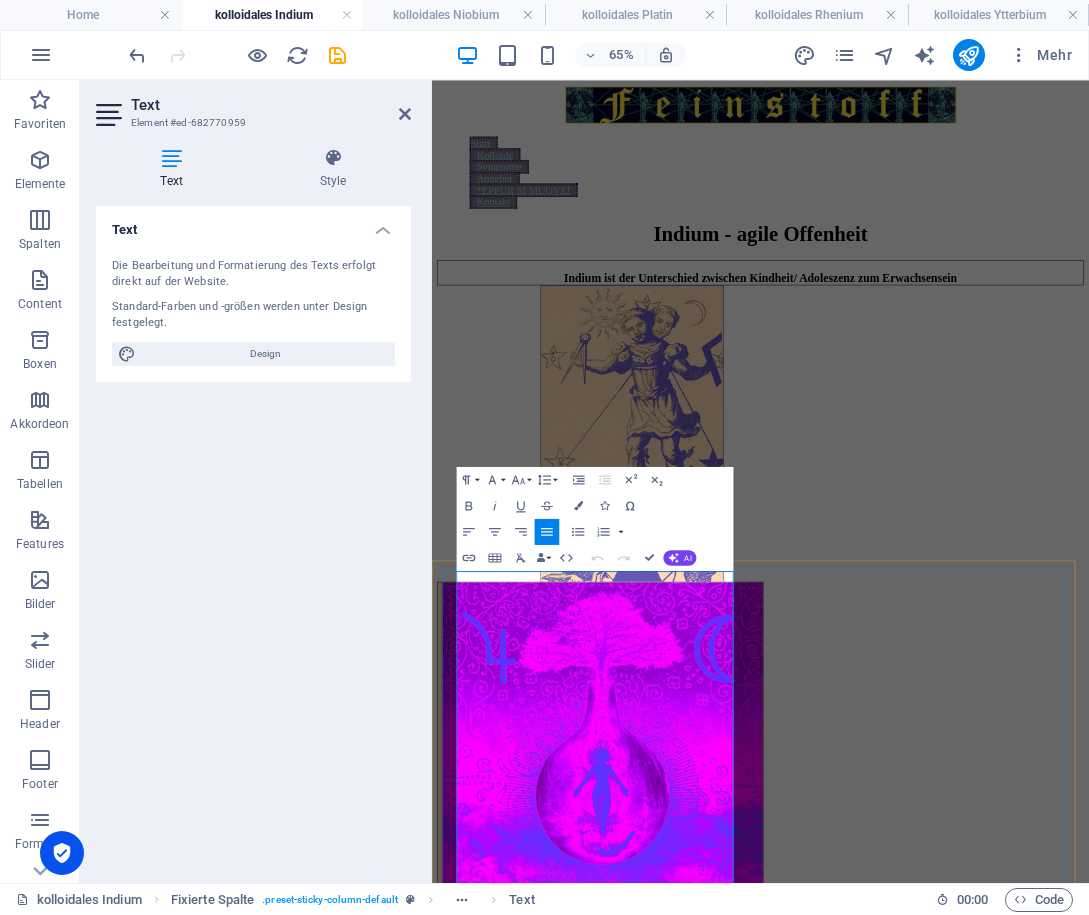 copy on "Nach der Einnahme von kolloidalem Indium fühle ich mich wacher, jünger, lebendiger, neugieriger. Vor allem agiler. Es ist etwas Kindhaftes und Jugendliches in dem Mittel. Mir geht es besser als vorher, zuversichtlicher, lebensselbstverständlicher. Indium ist ein Bestandteil jüngerer Menschen bis zum Alter von ca. 25 Jahren. Danach kommt es nicht mehr vor.  Was ist der Unterschied von einem Jugendlichen zu einem Erwachsenen? Im Indiumalter bis 25 mögen Unbekümmertheit, Neugier, Offenheit vorherrschen, während sich  im Erwachsenenalter zwischen 25 und 84  Festigkeit, Mündigkeit und Reife einstellen mögen, damit aber auch mitunter eine gewisse Sprödigkeit des Charakters einhergehen kann. Wer als Erwachsener noch den Schmelz eines Adoleszenten haben will, wo er sich geistig und psychisch noch mehr entwickeln will, auch das Gehirn sich noch reorganisieren mag, der kann solche Erfahrungen mit kolloidalem Indium machen. Ob es das Profil glättet und damit auch etwas entcharakterisiert, ist eine theoretische Mutmaß..." 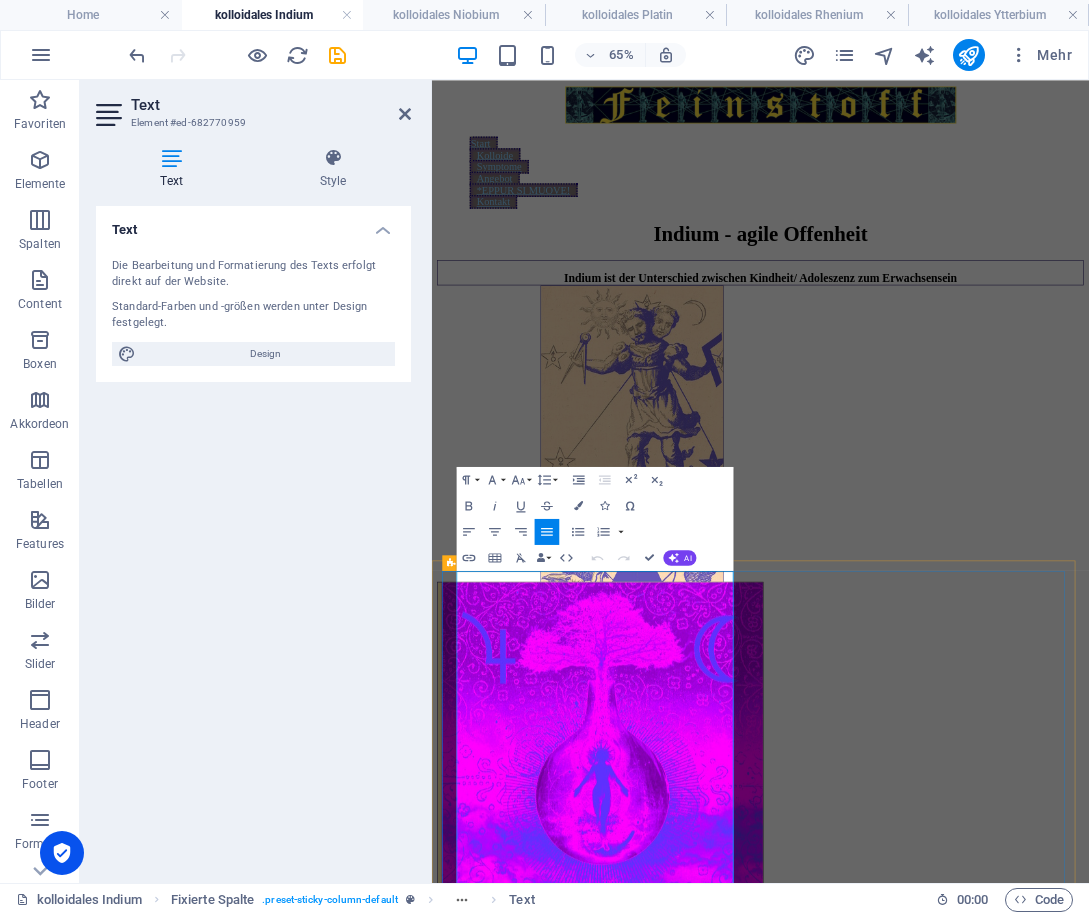 click on "Was ist der Unterschied von einem Jugendlichen zu einem Erwachsenen?" at bounding box center (686, 1675) 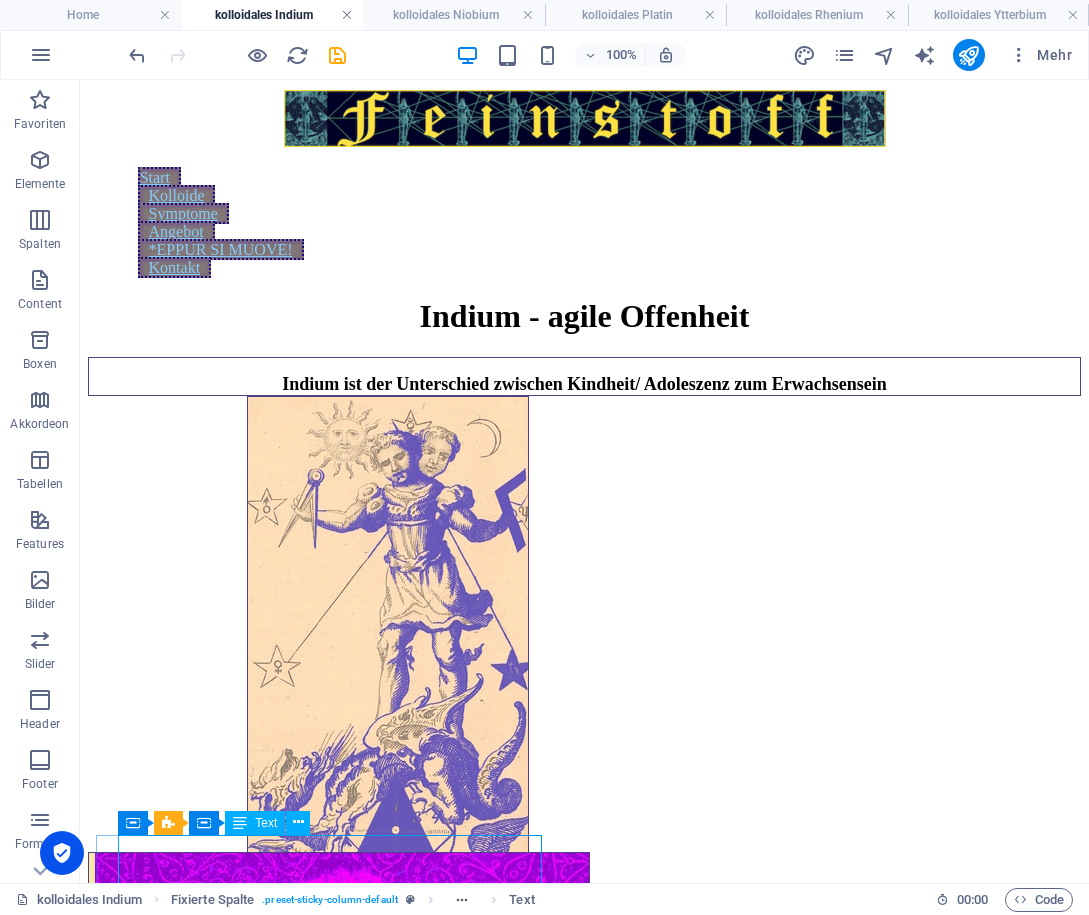 click at bounding box center [347, 15] 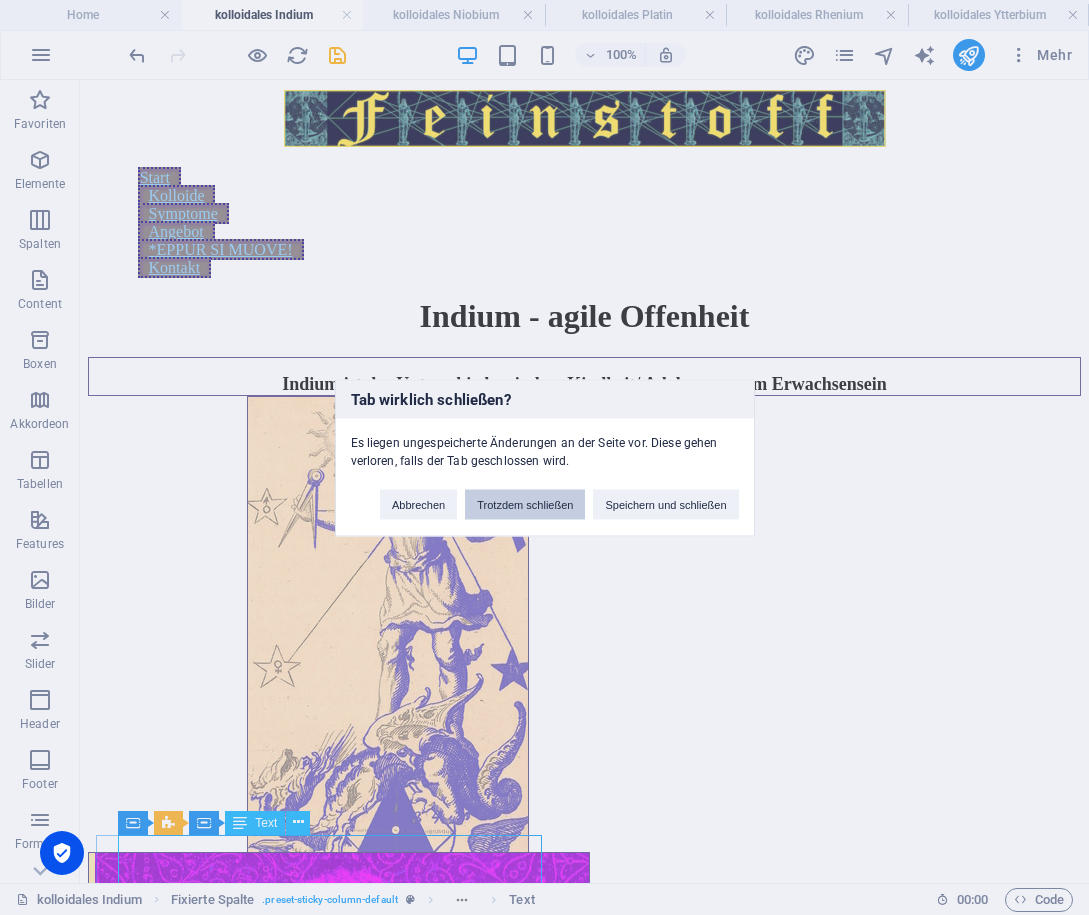 click on "Trotzdem schließen" at bounding box center [525, 504] 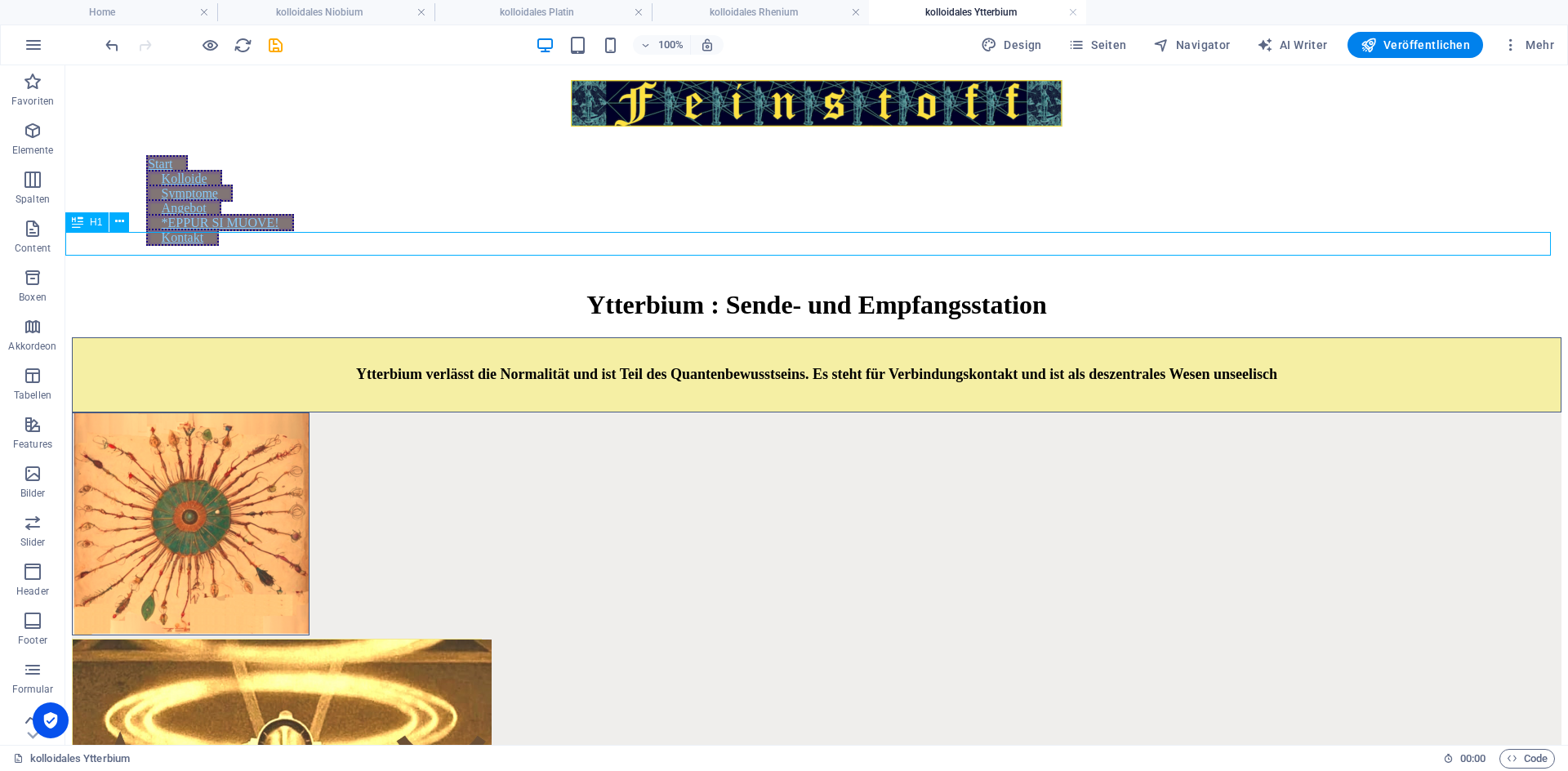 click on "Ytterbium : Sende- und Empfangsstation" at bounding box center [817, 305] 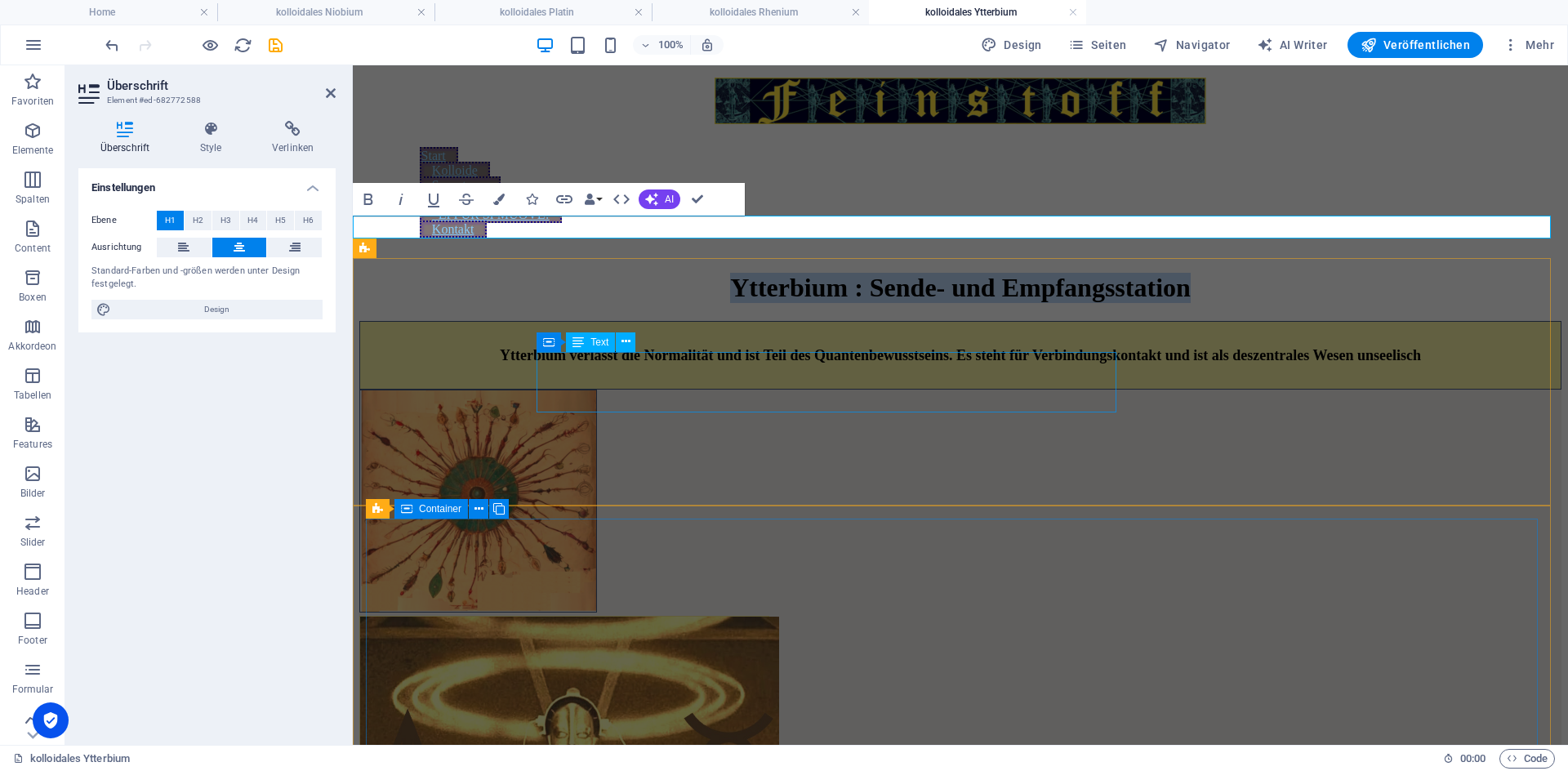 click on "Ytterbium verlässt die Normalität und ist Teil des Quantenbewusstseins. Es steht für Verbindungskontakt und ist als deszentrales Wesen unseelisch" at bounding box center [960, 355] 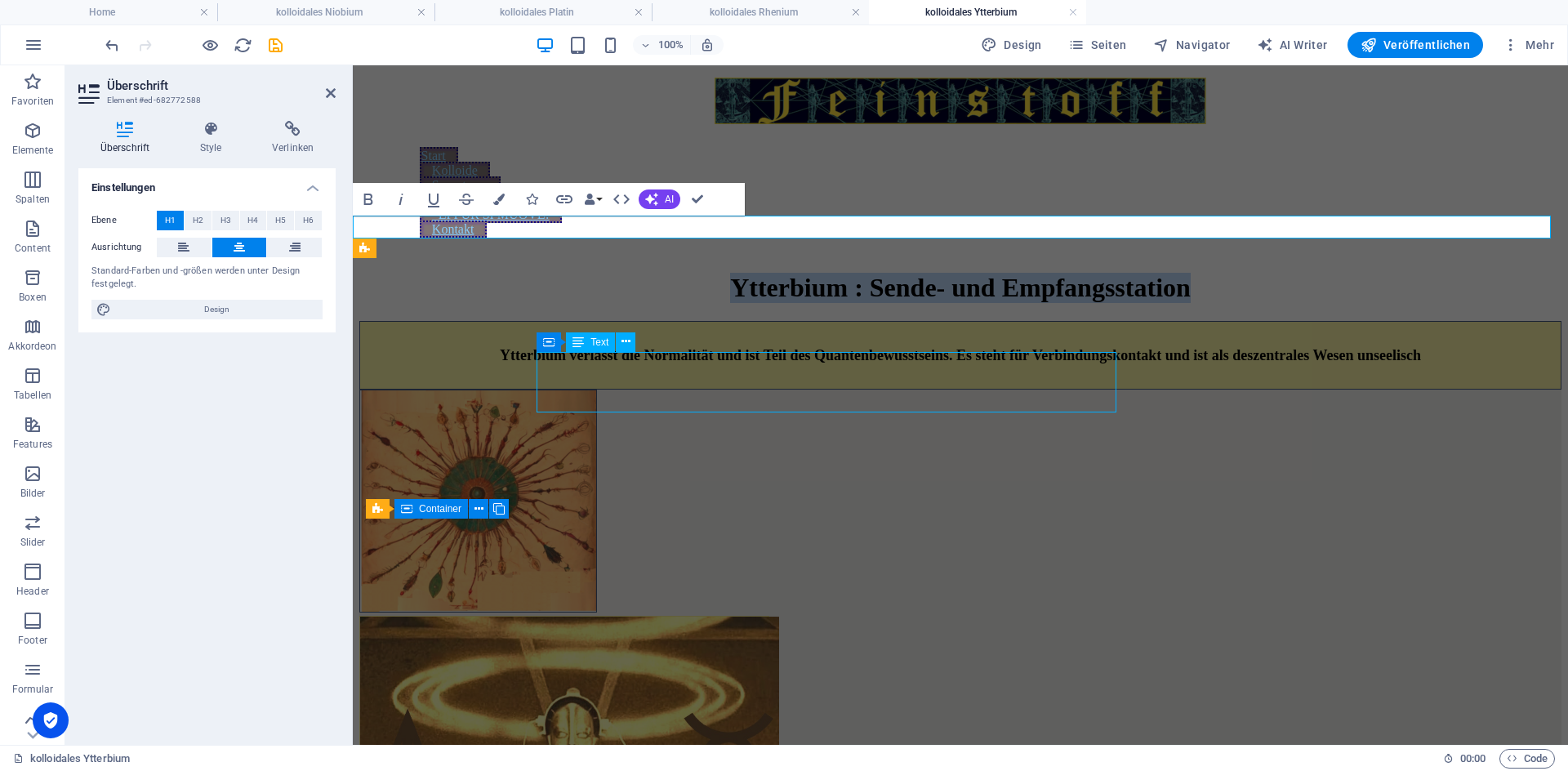 click on "Ytterbium verlässt die Normalität und ist Teil des Quantenbewusstseins. Es steht für Verbindungskontakt und ist als deszentrales Wesen unseelisch" at bounding box center (960, 355) 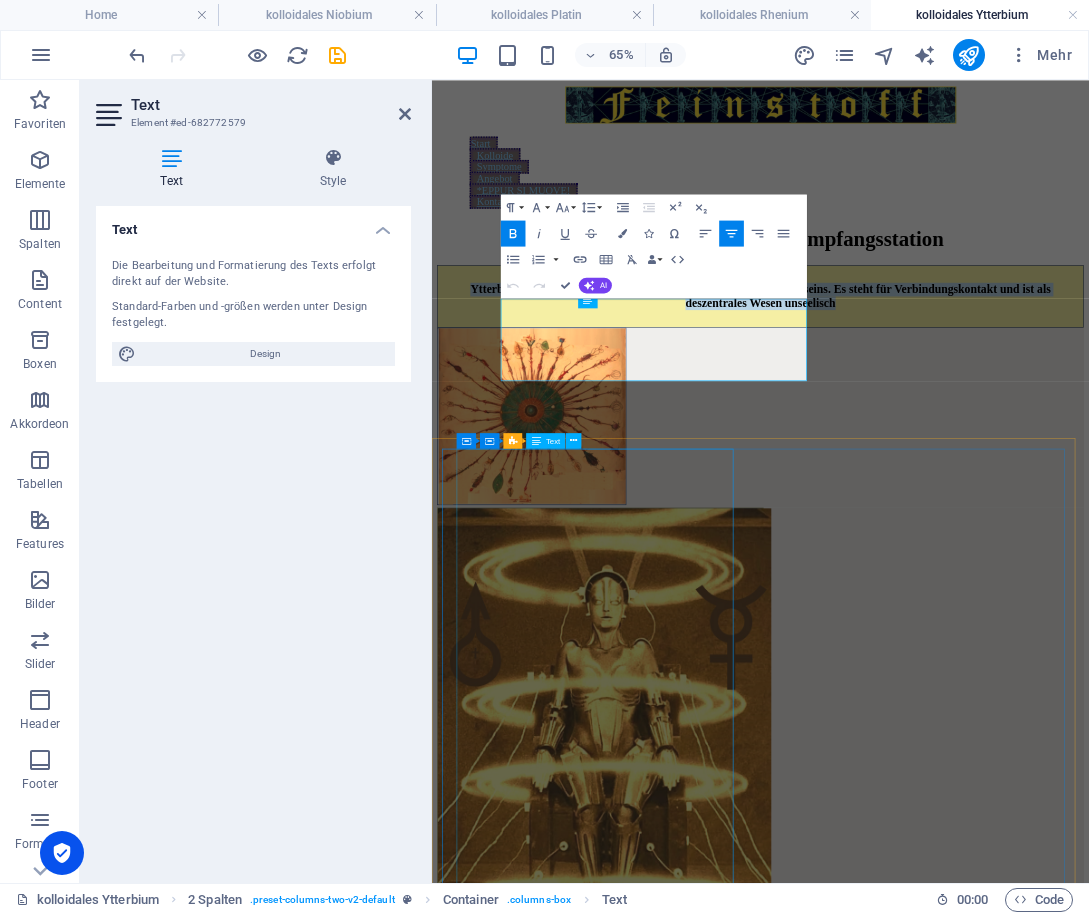 click on "Aus Ytterbium werden Zeitkristalle gebaut und Quantencomputer. Es ist ein atypisches Element, das variabel zu sein scheint: Mal hat es 2, mal 3 positive Ladungen oder beide gleichzeitig, einen Atomkern, der sich verformt.  Es kann magnetisch sein oder diamagnetisch oder paramagnetisch.  Ytterbium ist ungern flüssig, ganz im Gegenstatz zu Gallium, dass bei den meisten Temperaturen flüssig ist, während Ytterbium eher lieber fest oder gasfömig ist und nur bei einem kleinen Temperaturbereich flüssig. Ytterbium speichert Infrarotlicht und ist extrem reaktionsfreudig und variabel. Ytterbium ist am Ende der Reihe der Lanthanide. Lanthanide stehen für den Geist des Digitalzeitalters. Sie stehen für Freiheit, Beweglichkeit, Komunikation und sind grenzübergreifend in jeder Form.  Subjektive Eindrücke nach Einnahme Leicht waberndes Gefühl, als würde sich eine andere Dimension einschwingen, ein Kreis, der in sich wie aus Gummi wippt. Aus ihm ergibt sich ein roter Horizont.  Sauerstoffkatalysator   *" at bounding box center (937, 2702) 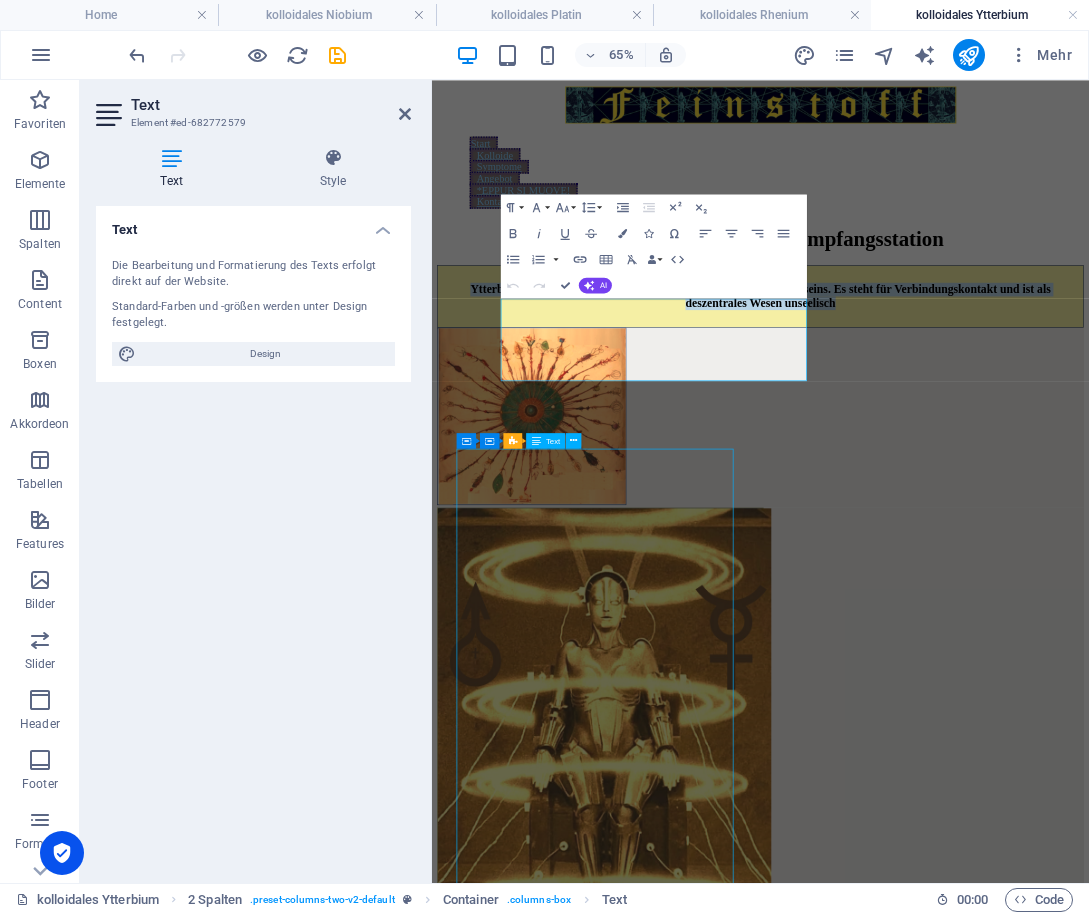 click on "Aus Ytterbium werden Zeitkristalle gebaut und Quantencomputer. Es ist ein atypisches Element, das variabel zu sein scheint: Mal hat es 2, mal 3 positive Ladungen oder beide gleichzeitig, einen Atomkern, der sich verformt.  Es kann magnetisch sein oder diamagnetisch oder paramagnetisch.  Ytterbium ist ungern flüssig, ganz im Gegenstatz zu Gallium, dass bei den meisten Temperaturen flüssig ist, während Ytterbium eher lieber fest oder gasfömig ist und nur bei einem kleinen Temperaturbereich flüssig. Ytterbium speichert Infrarotlicht und ist extrem reaktionsfreudig und variabel. Ytterbium ist am Ende der Reihe der Lanthanide. Lanthanide stehen für den Geist des Digitalzeitalters. Sie stehen für Freiheit, Beweglichkeit, Komunikation und sind grenzübergreifend in jeder Form.  Subjektive Eindrücke nach Einnahme Leicht waberndes Gefühl, als würde sich eine andere Dimension einschwingen, ein Kreis, der in sich wie aus Gummi wippt. Aus ihm ergibt sich ein roter Horizont.  Sauerstoffkatalysator   *" at bounding box center [937, 2702] 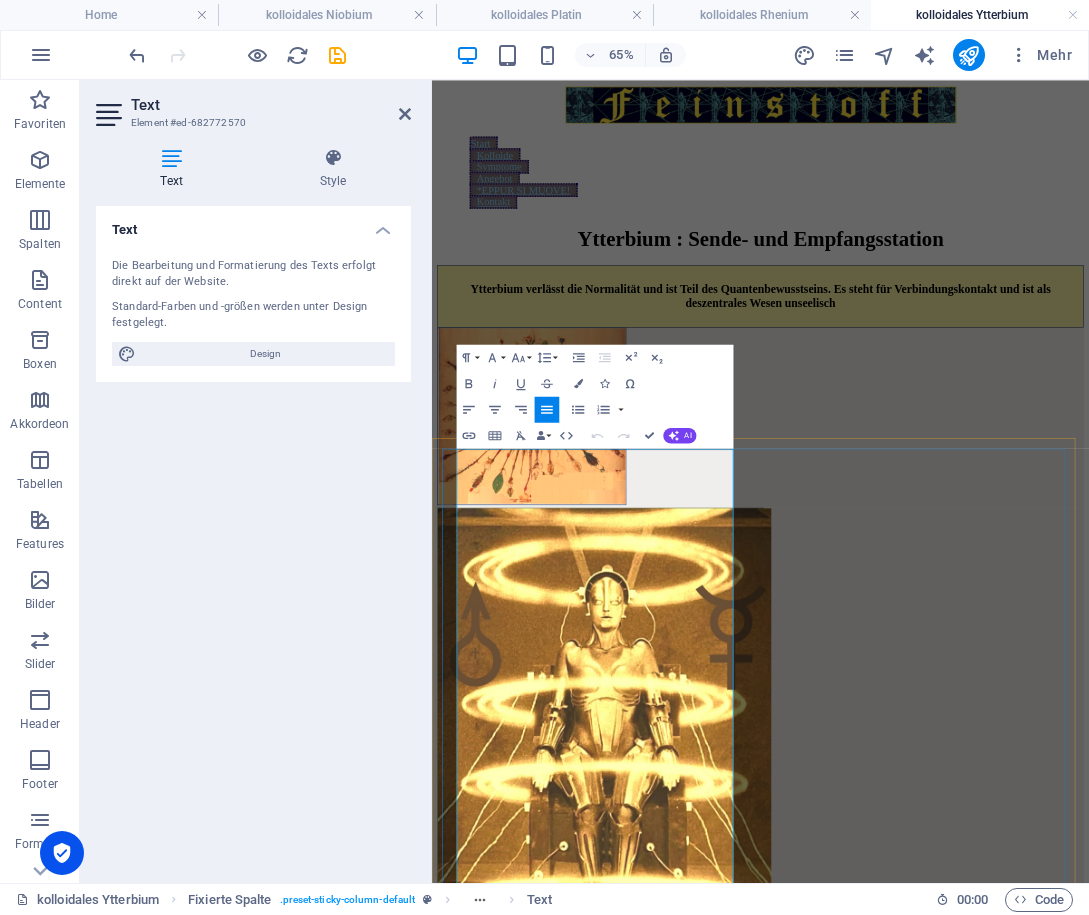click on "Ytterbium ist ungern flüssig, ganz im Gegenstatz zu Gallium, dass bei den meisten Temperaturen flüssig ist, während Ytterbium eher lieber fest oder gasfömig ist und nur bei einem kleinen Temperaturbereich flüssig." at bounding box center [927, 1623] 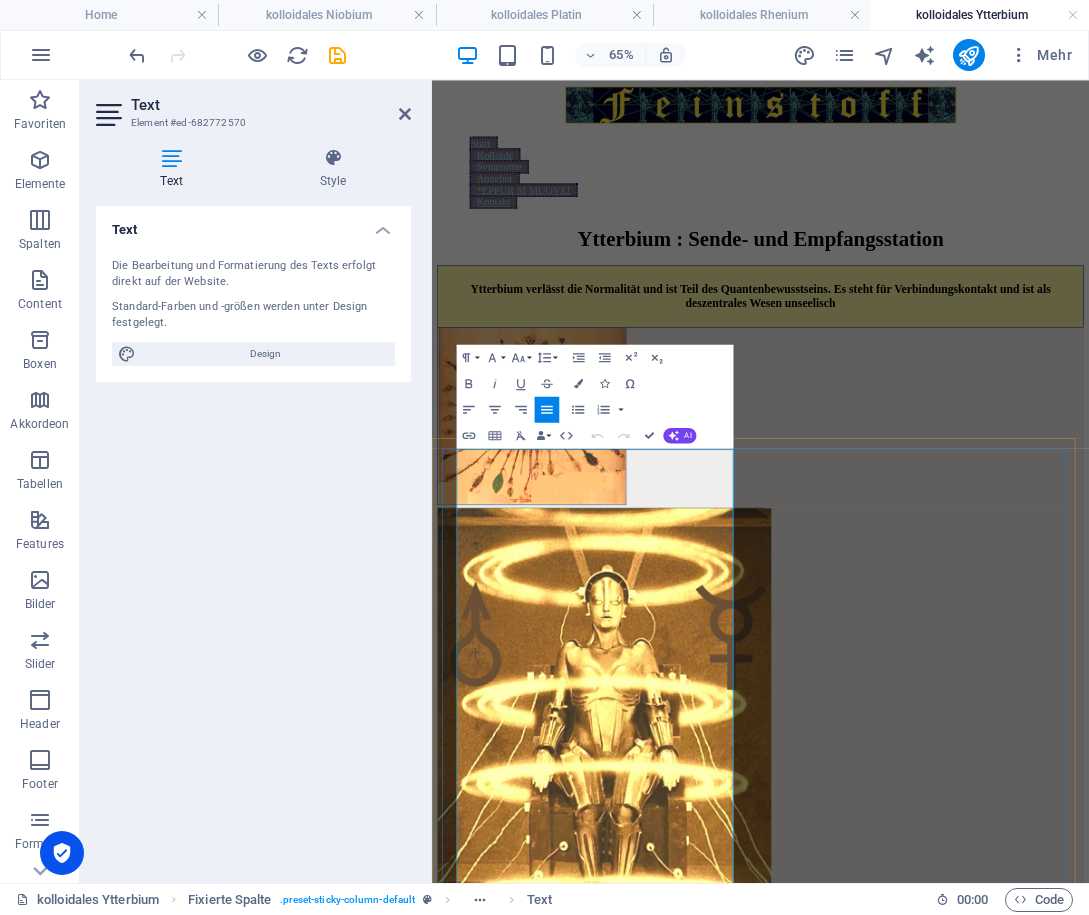 copy on "Aus Ytterbium werden Zeitkristalle gebaut und Quantencomputer. Es ist ein atypisches Element, das variabel zu sein scheint: Mal hat es 2, mal 3 positive Ladungen oder beide gleichzeitig, einen Atomkern, der sich verformt.  Es kann magnetisch sein oder diamagnetisch oder paramagnetisch.  Ytterbium ist ungern flüssig, ganz im Gegenstatz zu Gallium, dass bei den meisten Temperaturen flüssig ist, während Ytterbium eher lieber fest oder gasfömig ist und nur bei einem kleinen Temperaturbereich flüssig. Ytterbium speichert Infrarotlicht und ist extrem reaktionsfreudig und variabel. Ytterbium ist am Ende der Reihe der Lanthanide. Lanthanide stehen für den Geist des Digitalzeitalters. Sie stehen für Freiheit, Beweglichkeit, Komunikation und sind grenzübergreifend in jeder Form.  Subjektive Eindrücke nach Einnahme Leicht waberndes Gefühl, als würde sich eine andere Dimension einschwingen, ein Kreis, der in sich wie aus Gummi wippt. Aus ihm ergibt sich ein roter Horizont.  Gleichzeitig ist es ein leeres Blatt, ein ge..." 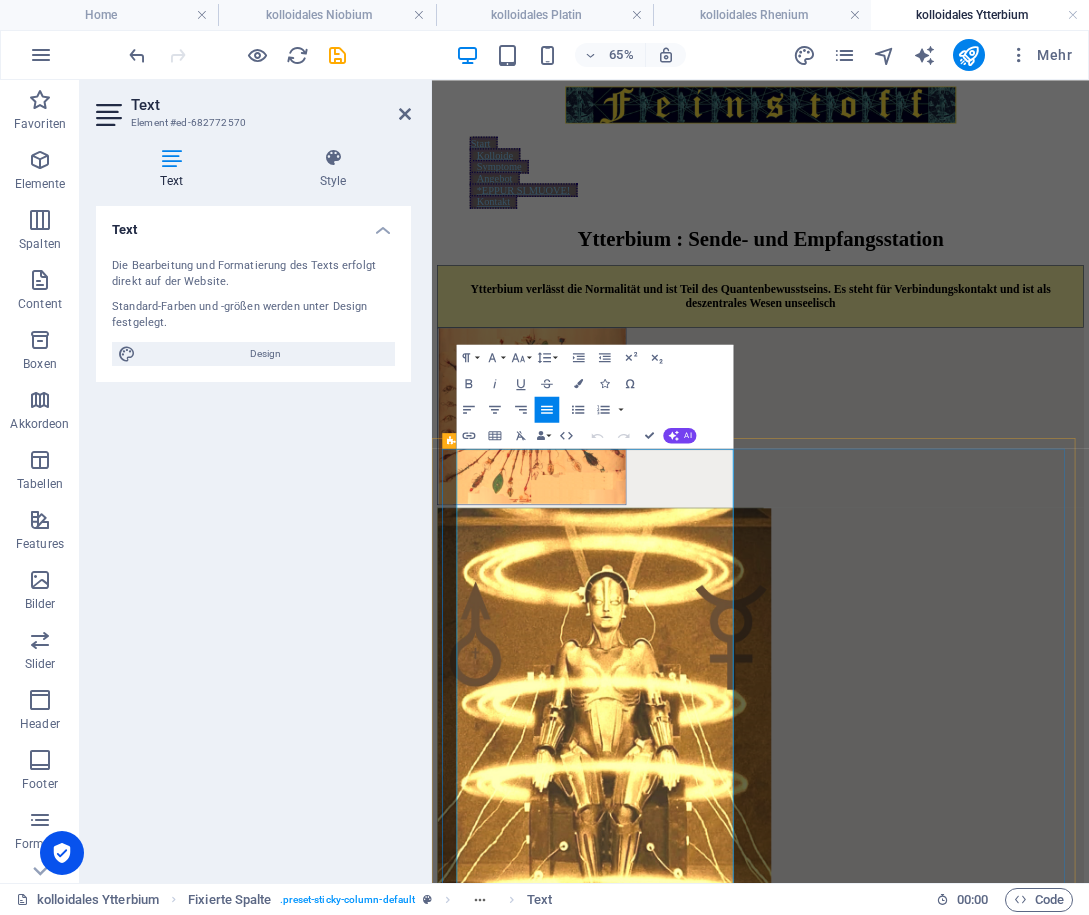 click on "Aus Ytterbium werden Zeitkristalle gebaut und Quantencomputer. Es ist ein atypisches Element, das variabel zu sein scheint: Mal hat es 2, mal 3 positive Ladungen oder beide gleichzeitig, einen Atomkern, der sich verformt.  Es kann magnetisch sein oder diamagnetisch oder paramagnetisch.  Ytterbium ist ungern flüssig, ganz im Gegenstatz zu Gallium, dass bei den meisten Temperaturen flüssig ist, während Ytterbium eher lieber fest oder gasfömig ist und nur bei einem kleinen Temperaturbereich flüssig." at bounding box center [937, 1606] 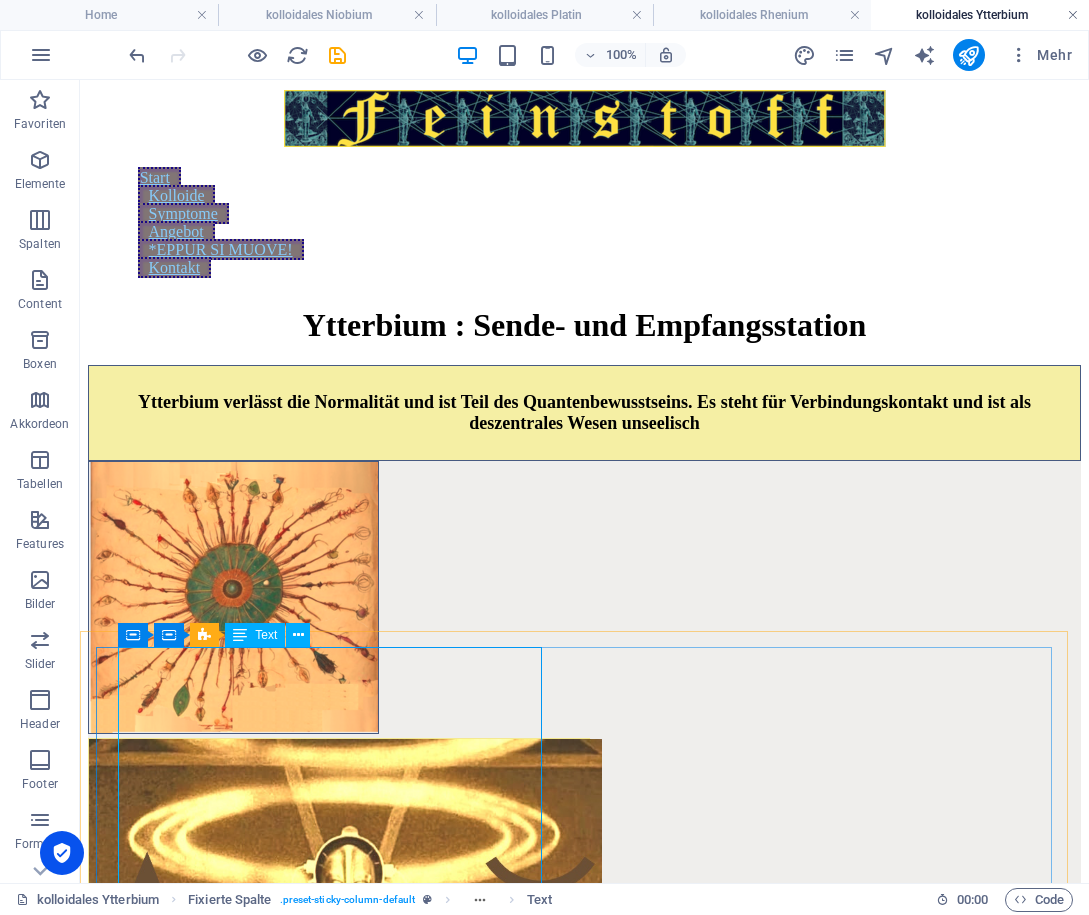 click at bounding box center [1073, 15] 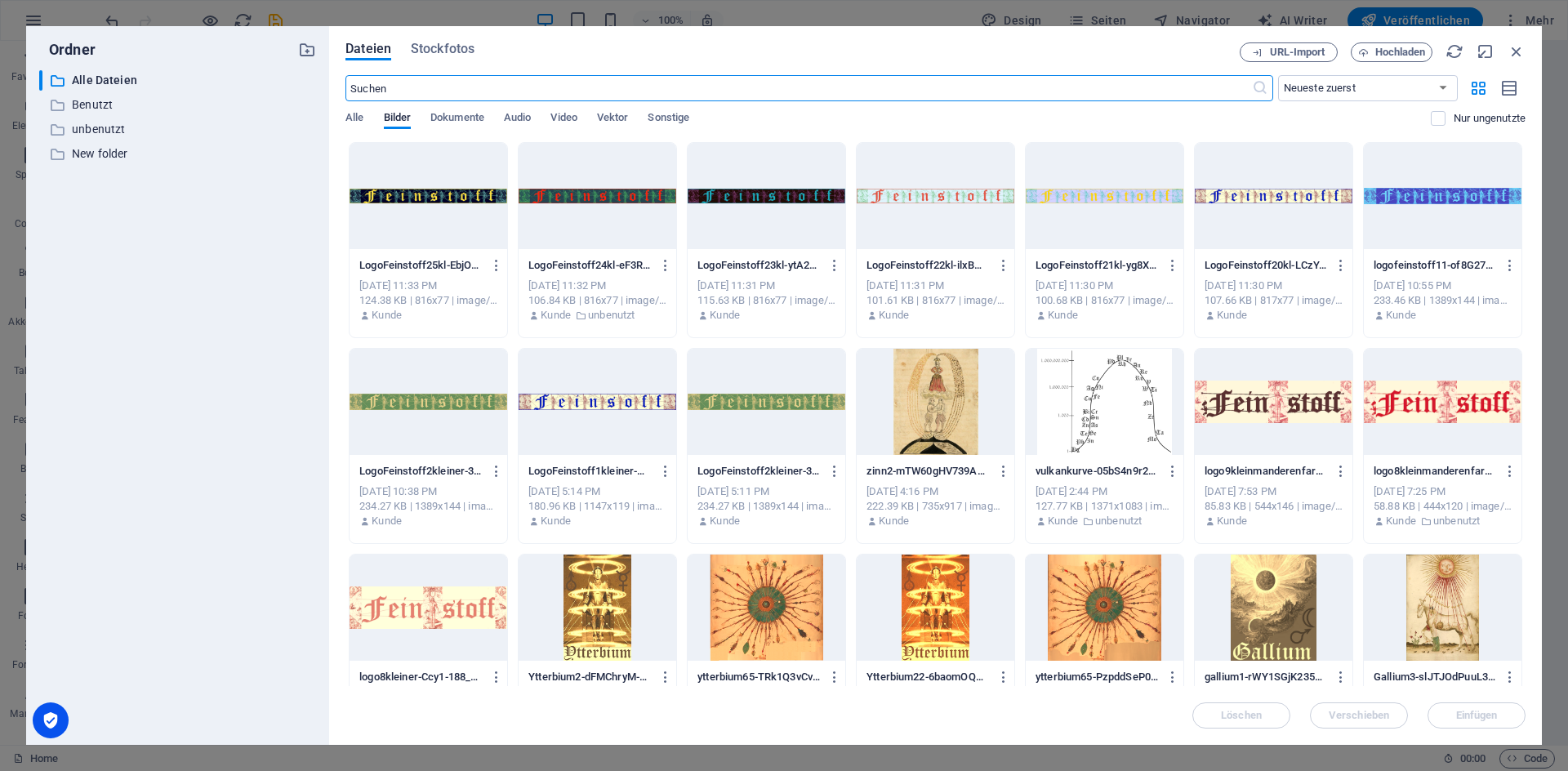 scroll, scrollTop: 0, scrollLeft: 0, axis: both 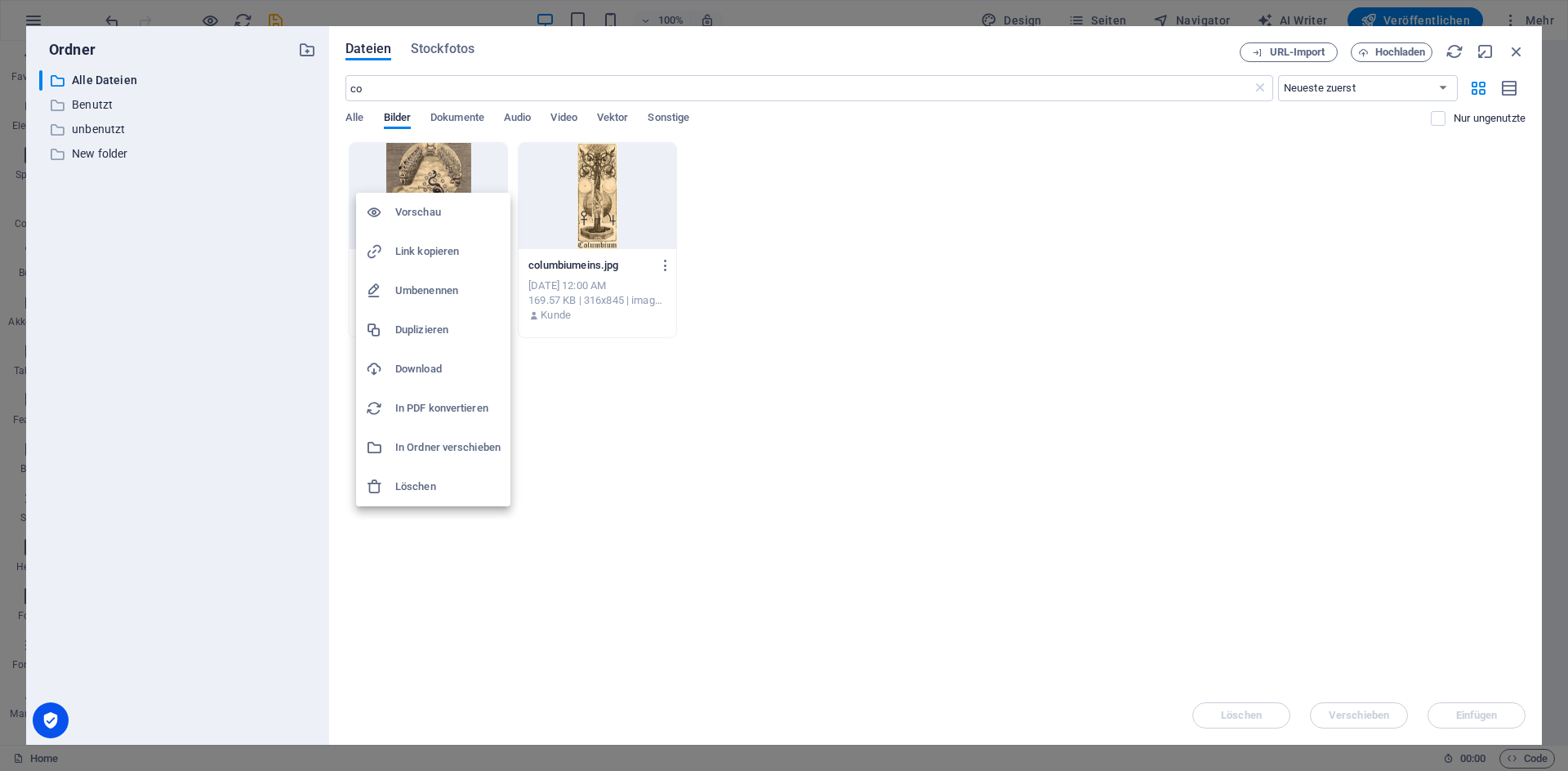 click on "Download" at bounding box center (448, 369) 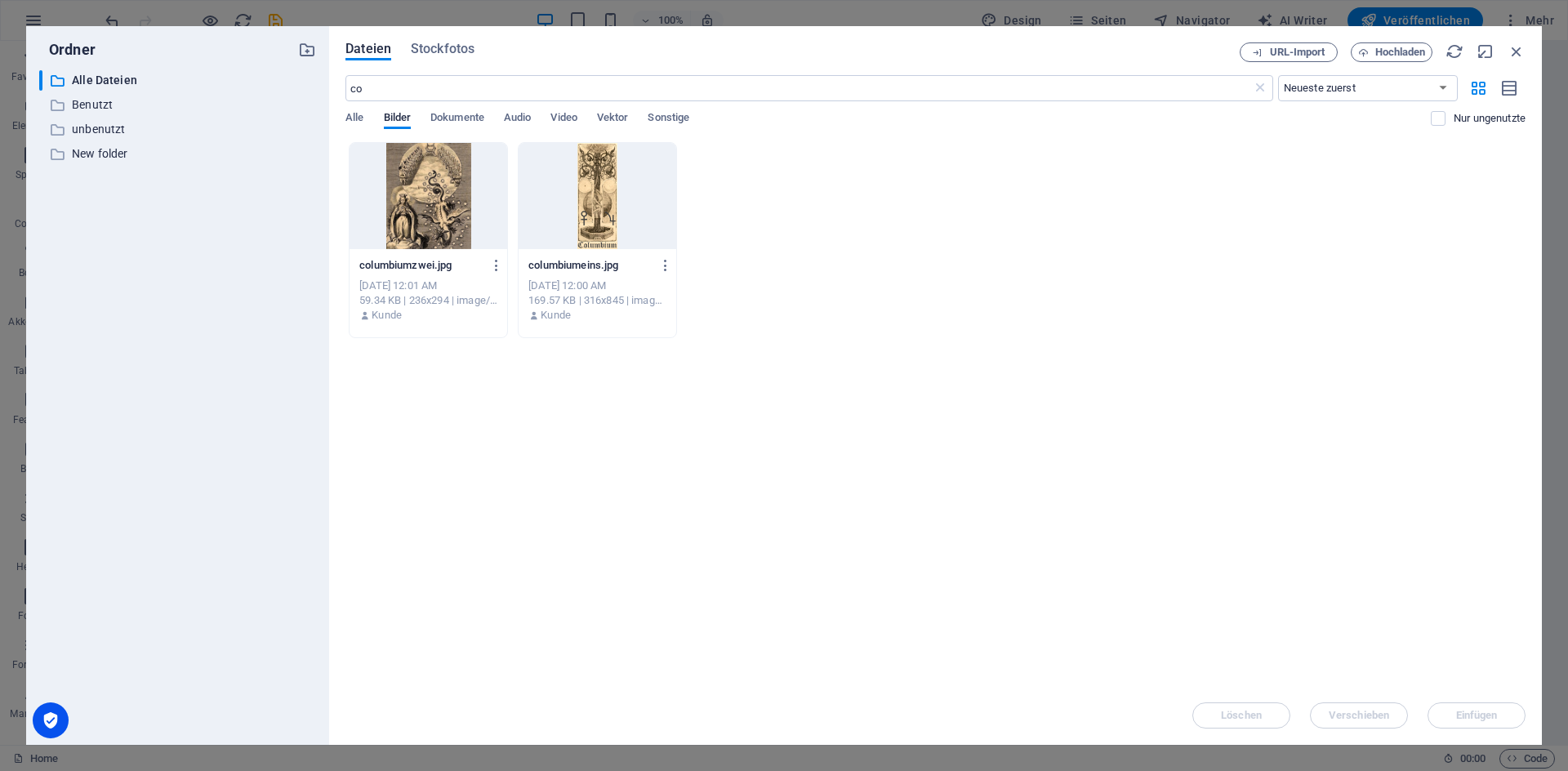 click at bounding box center (597, 196) 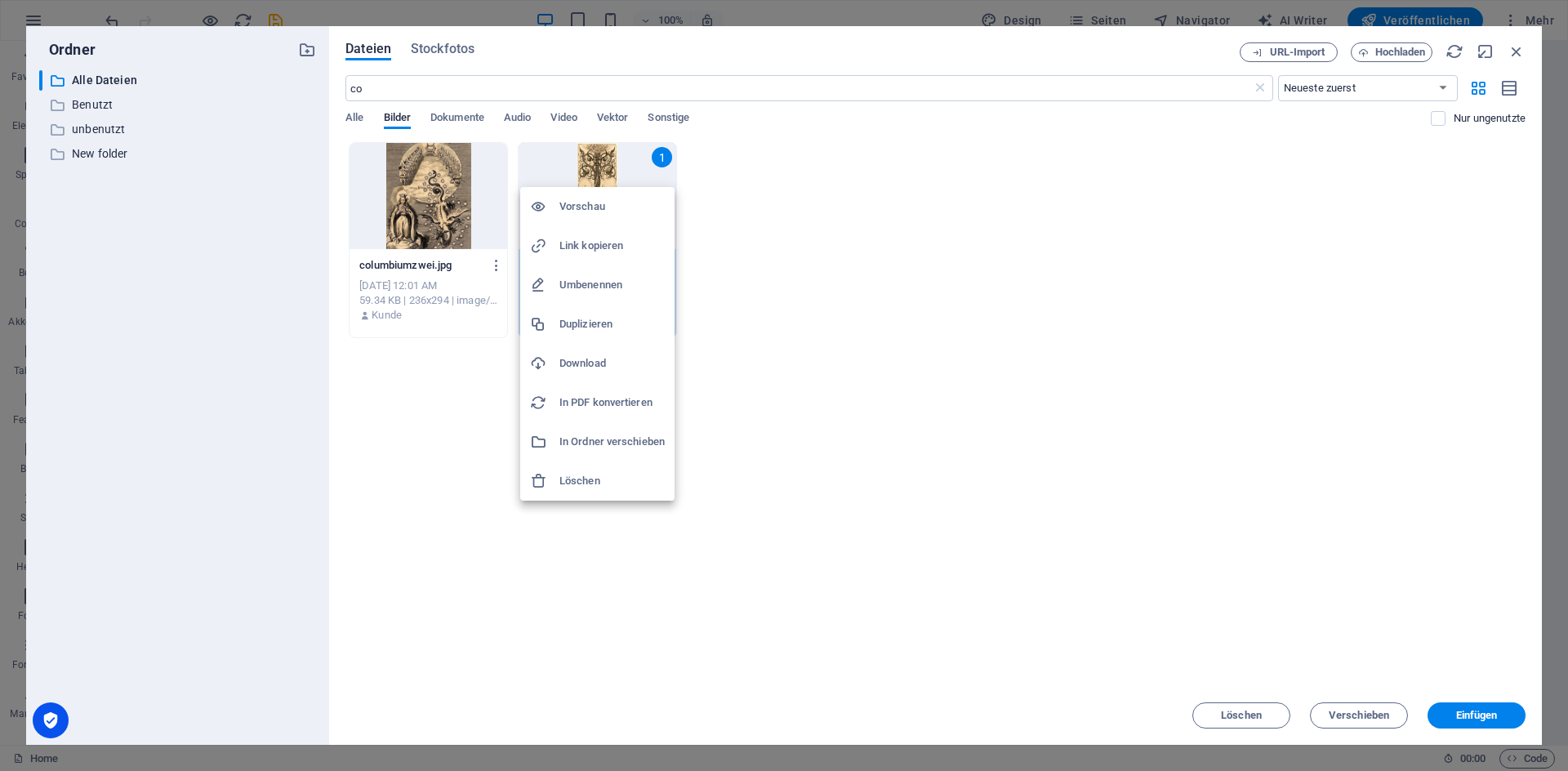 click on "Download" at bounding box center (612, 363) 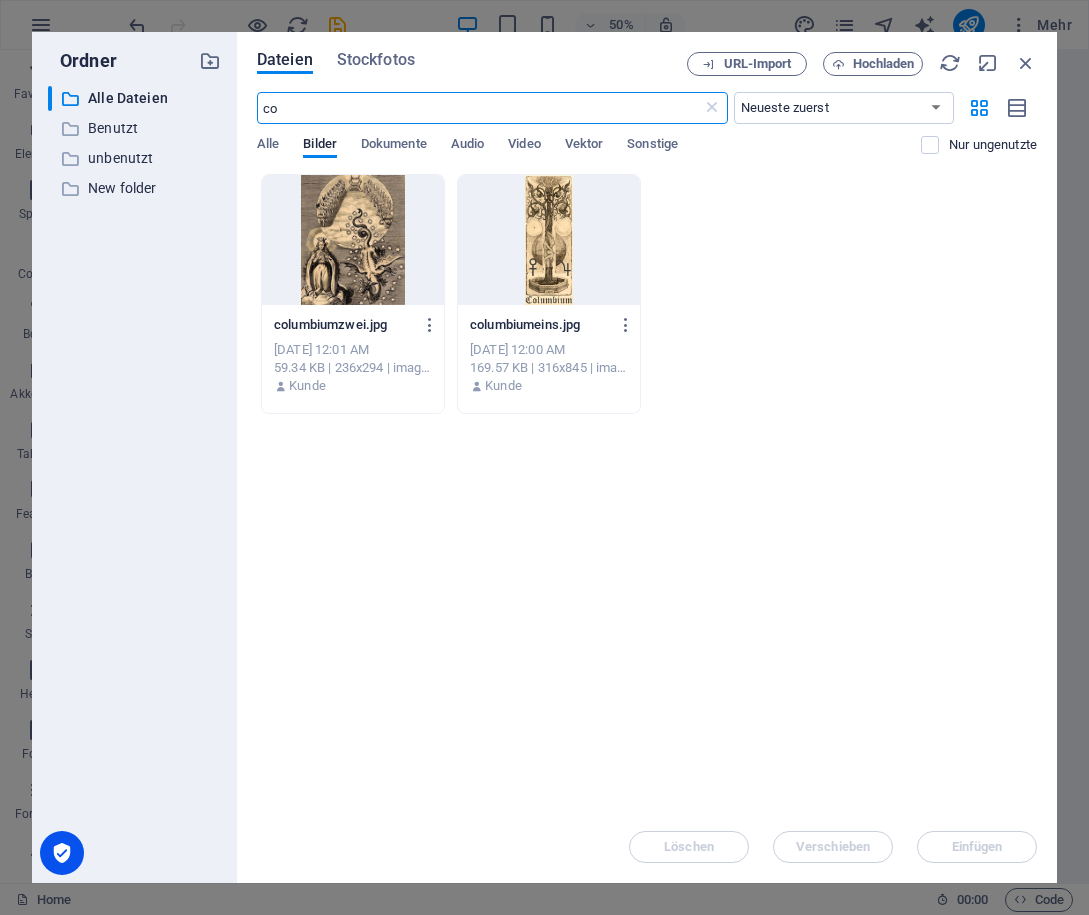 click on "co" at bounding box center [479, 108] 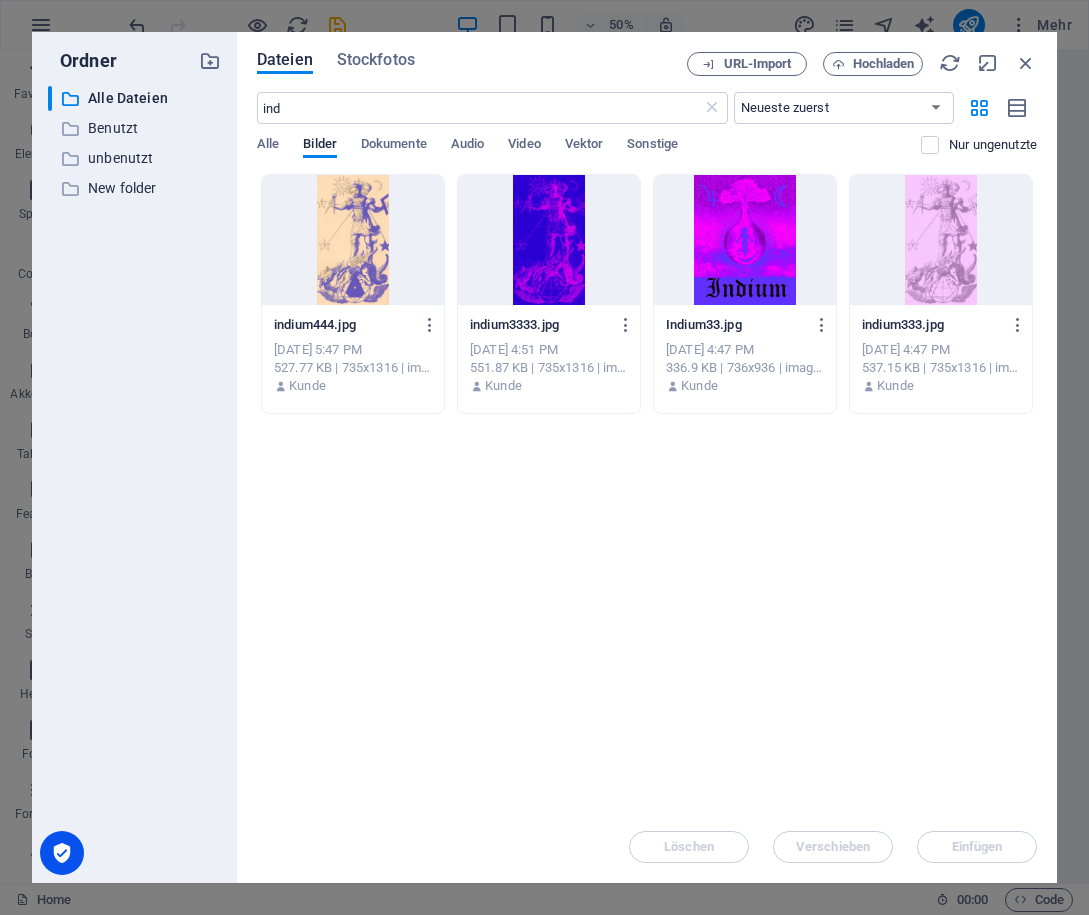 click at bounding box center [353, 240] 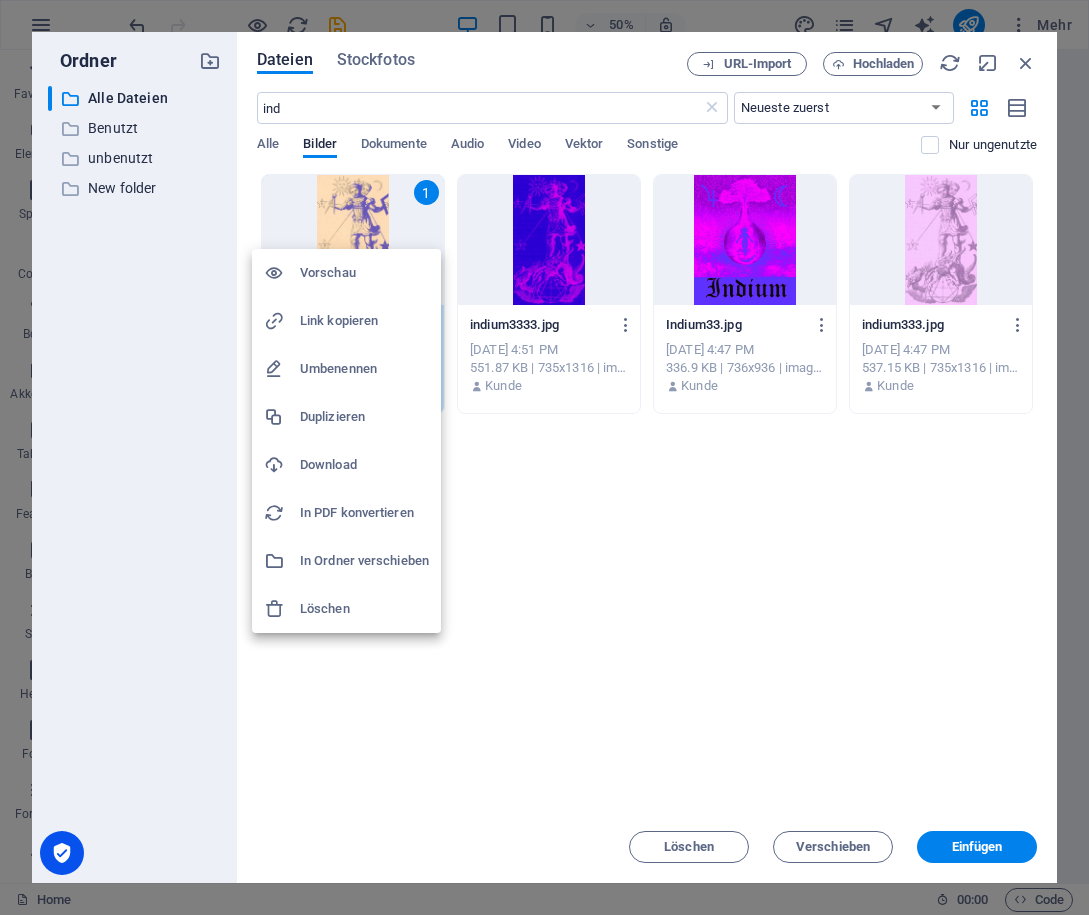click on "Download" at bounding box center [364, 465] 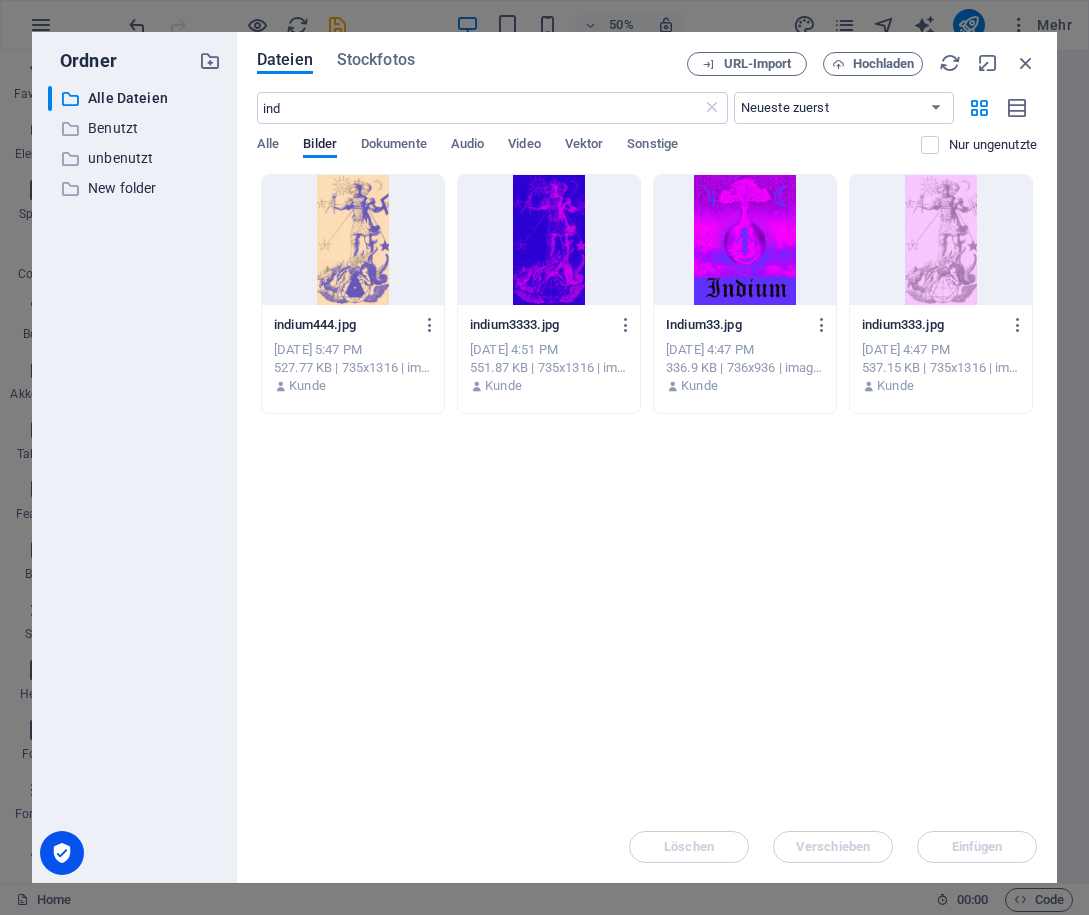 click at bounding box center [745, 240] 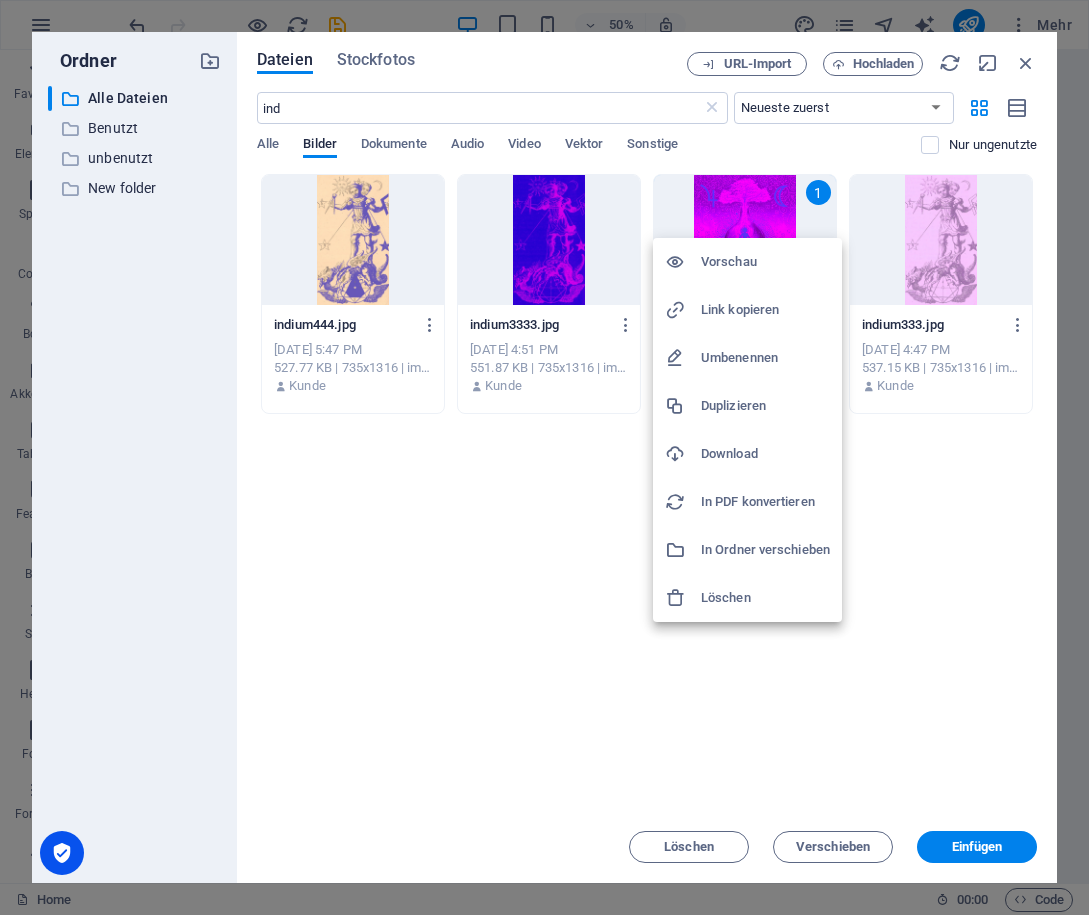 click on "Download" at bounding box center (765, 454) 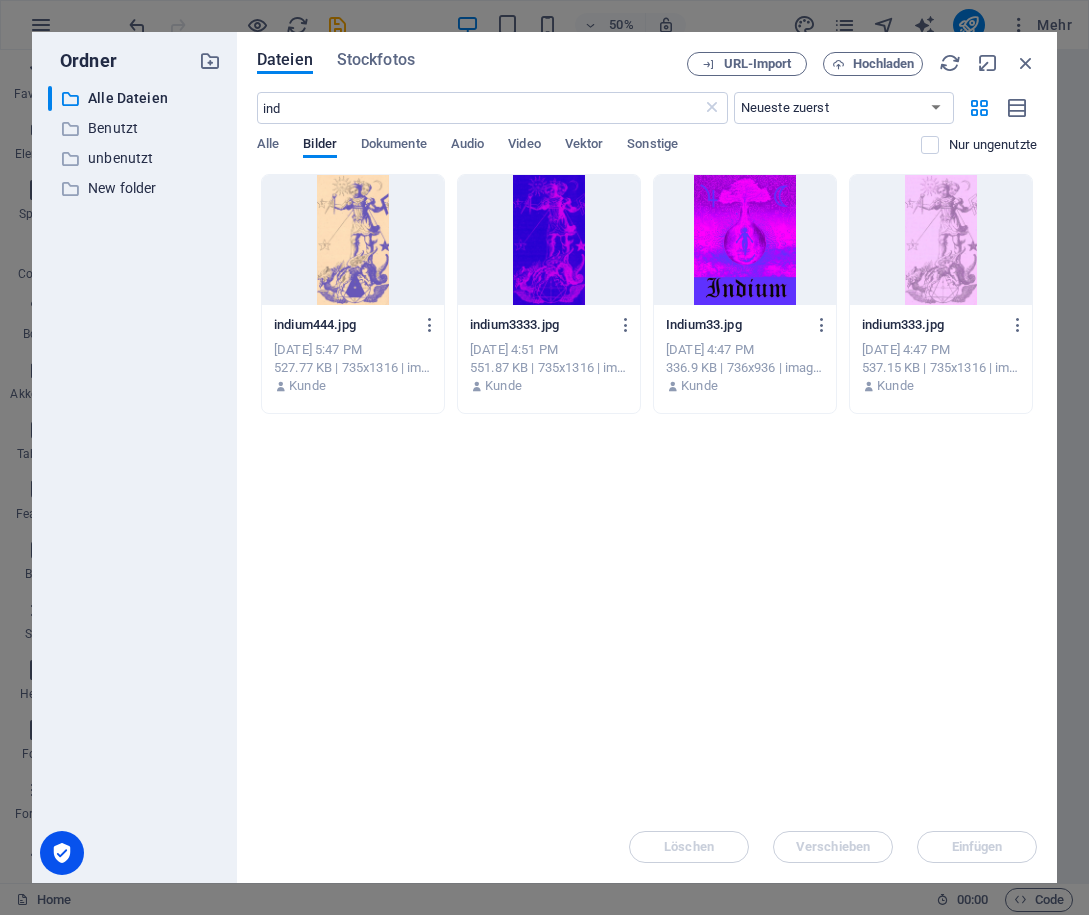 click on "Lege Dateien hier ab, um sie sofort hochzuladen indium444.jpg indium444.jpg [DATE] 5:47 PM 527.77 KB | 735x1316 | image/jpeg Kunde indium3333.jpg indium3333.jpg [DATE] 4:51 PM 551.87 KB | 735x1316 | image/jpeg Kunde Indium33.jpg Indium33.jpg [DATE] 4:47 PM 336.9 KB | 736x936 | image/jpeg Kunde indium333.jpg indium333.jpg [DATE] 4:47 PM 537.15 KB | 735x1316 | image/jpeg Kunde" at bounding box center [647, 492] 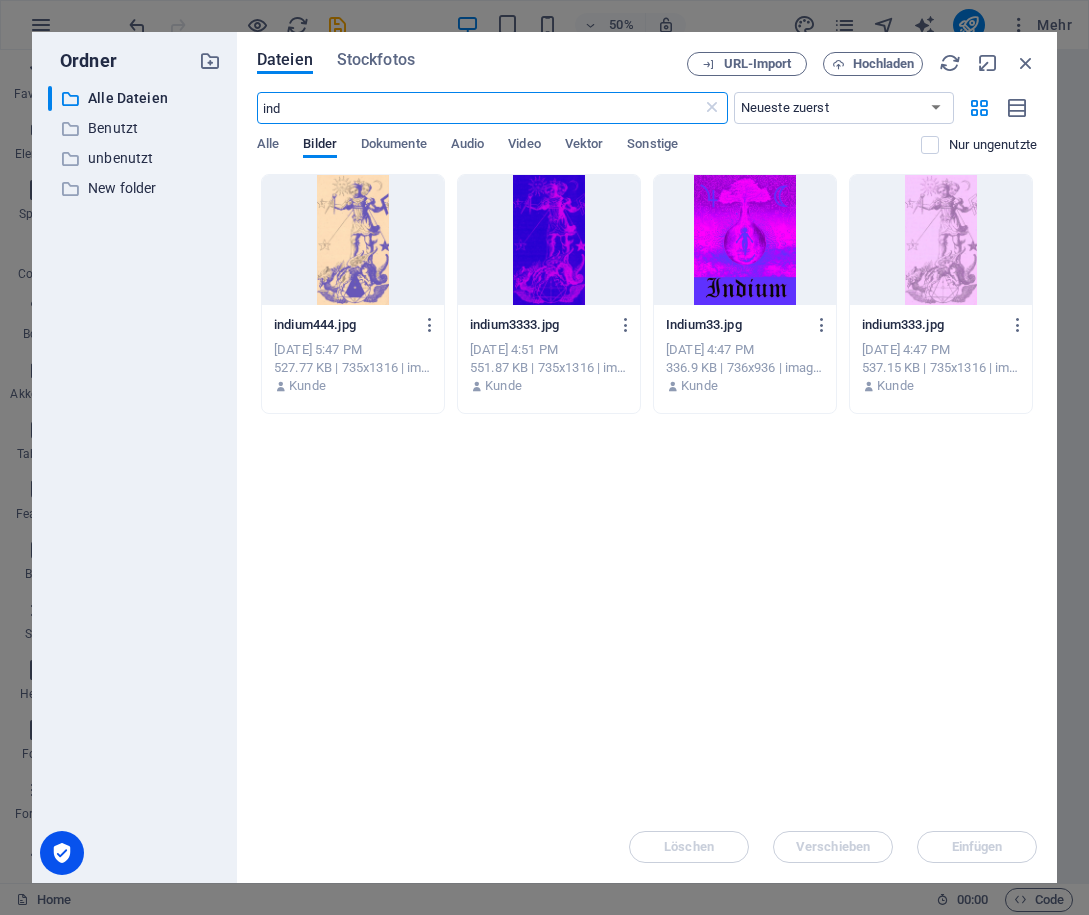 click on "ind" at bounding box center [479, 108] 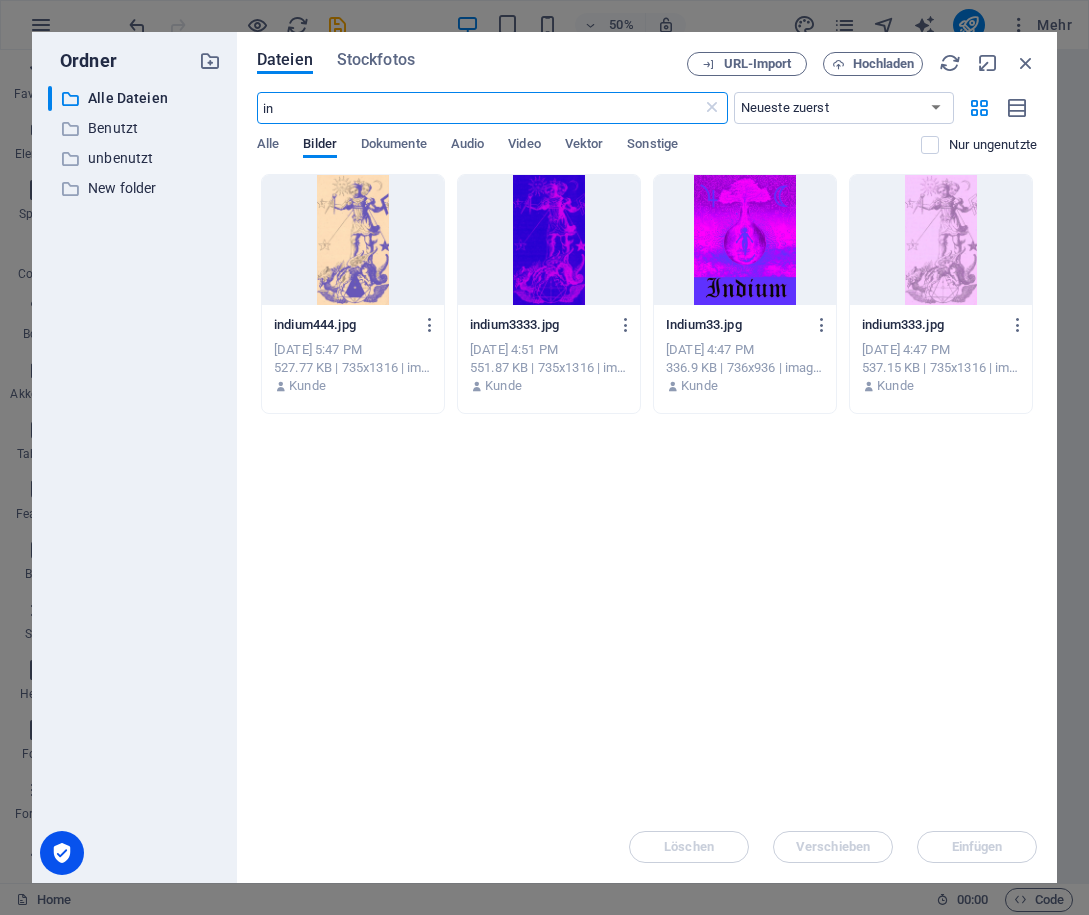 type on "i" 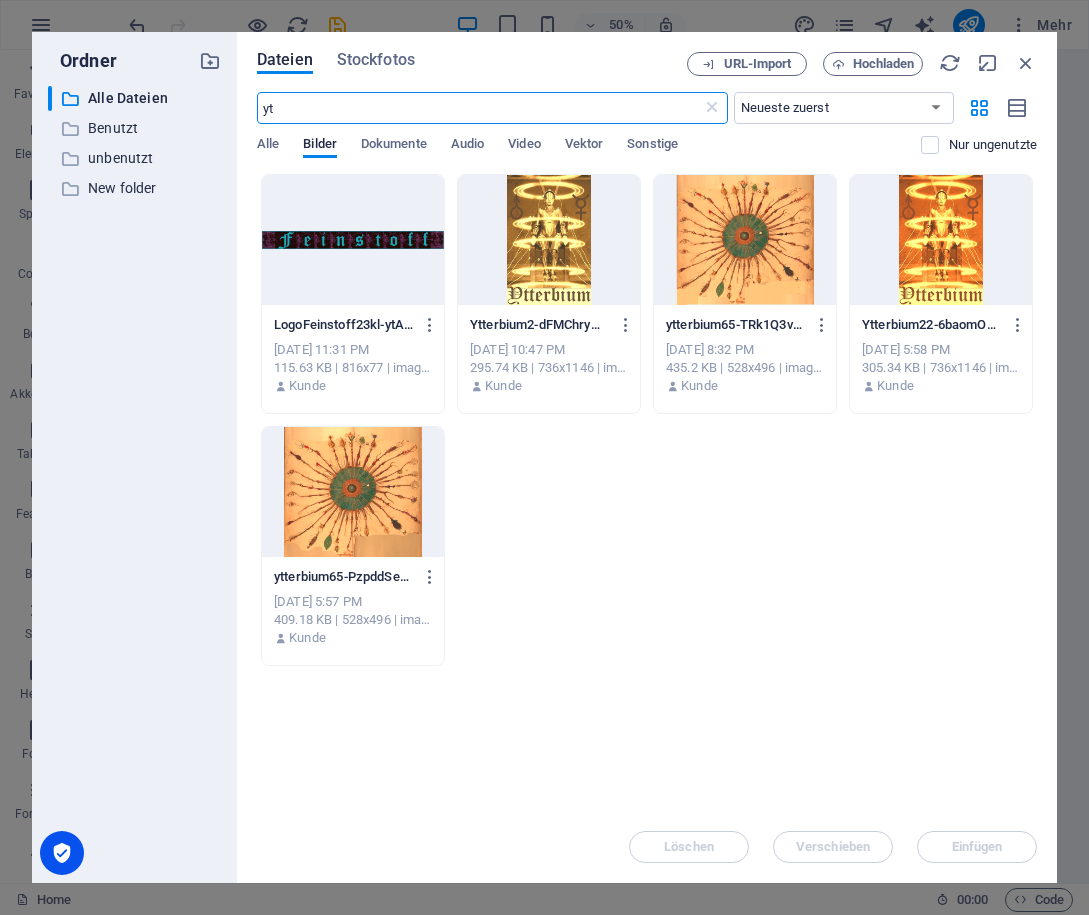 type on "yt" 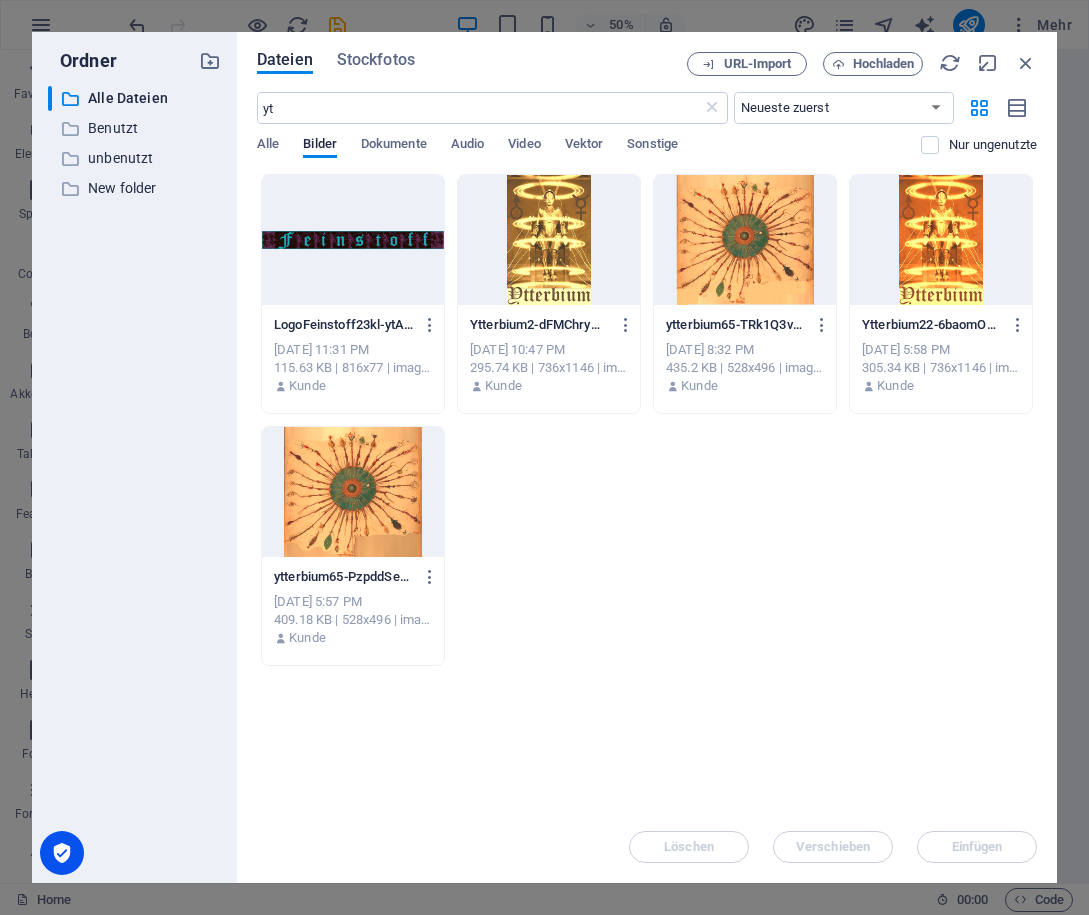 click at bounding box center (745, 240) 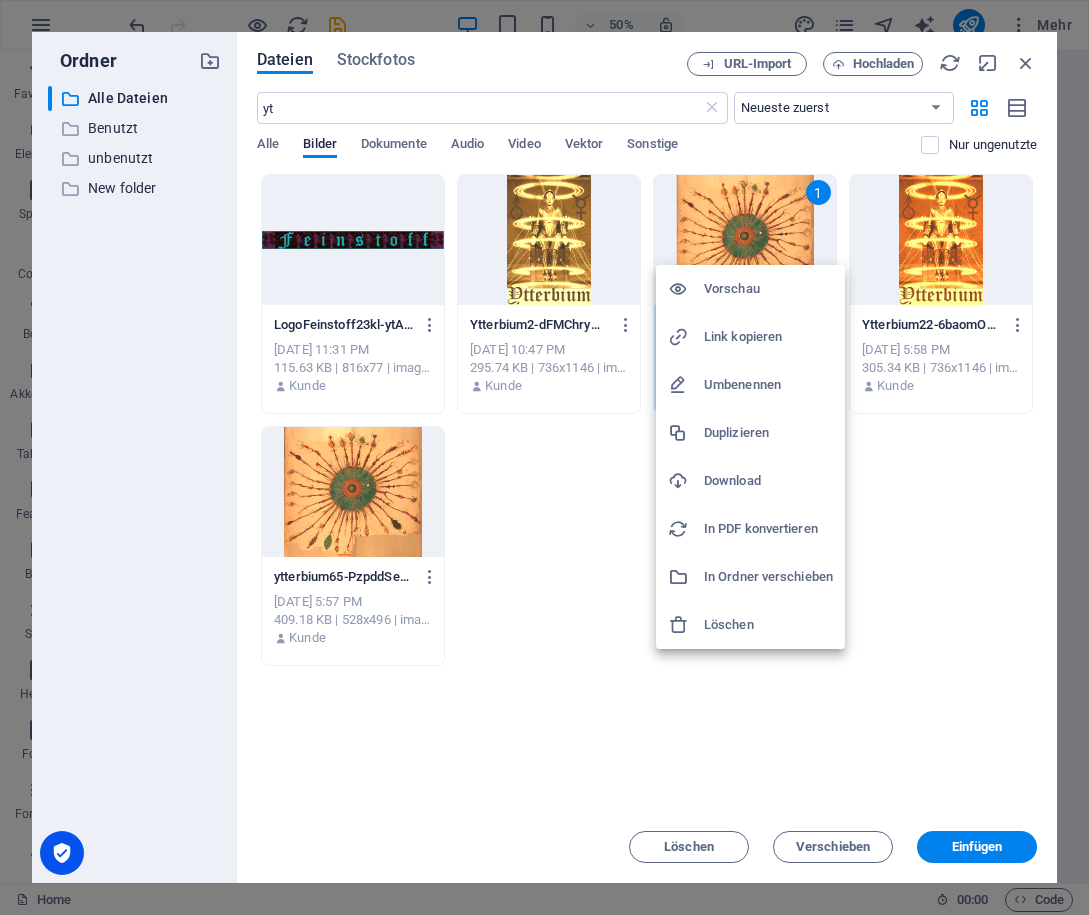 click on "Download" at bounding box center [768, 481] 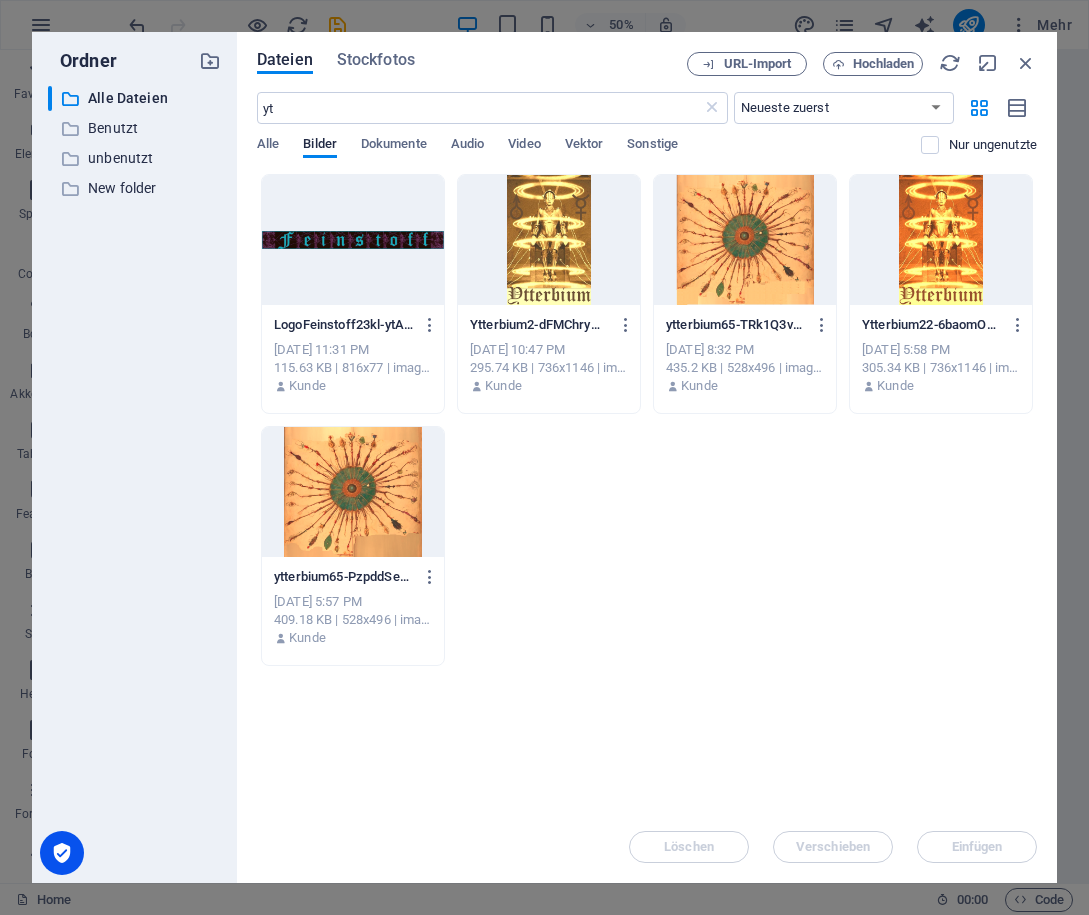 click on "Lege Dateien hier ab, um sie sofort hochzuladen LogoFeinstoff23kl-ytA2H96O7_MW2ySN5s1Q7A.png LogoFeinstoff23kl-ytA2H96O7_MW2ySN5s1Q7A.png [DATE] 11:31 PM 115.63 KB | 816x77 | image/png Kunde Ytterbium2-dFMChryM-Dvve4EqhXSOUw.jpg Ytterbium2-dFMChryM-Dvve4EqhXSOUw.jpg [DATE] 10:47 PM 295.74 KB | 736x1146 | image/jpeg Kunde ytterbium65-TRk1Q3vCvHzJZdFEaV73uw.png ytterbium65-TRk1Q3vCvHzJZdFEaV73uw.png [DATE] 8:32 PM 435.2 KB | 528x496 | image/png Kunde Ytterbium22-6baomOQWwQGWOLDEzAf6aw.jpg Ytterbium22-6baomOQWwQGWOLDEzAf6aw.jpg [DATE] 5:58 PM 305.34 KB | 736x1146 | image/jpeg Kunde ytterbium65-PzpddSeP0PrPExCrIADaQA.png ytterbium65-PzpddSeP0PrPExCrIADaQA.png [DATE] 5:57 PM 409.18 KB | 528x496 | image/png Kunde" at bounding box center [647, 492] 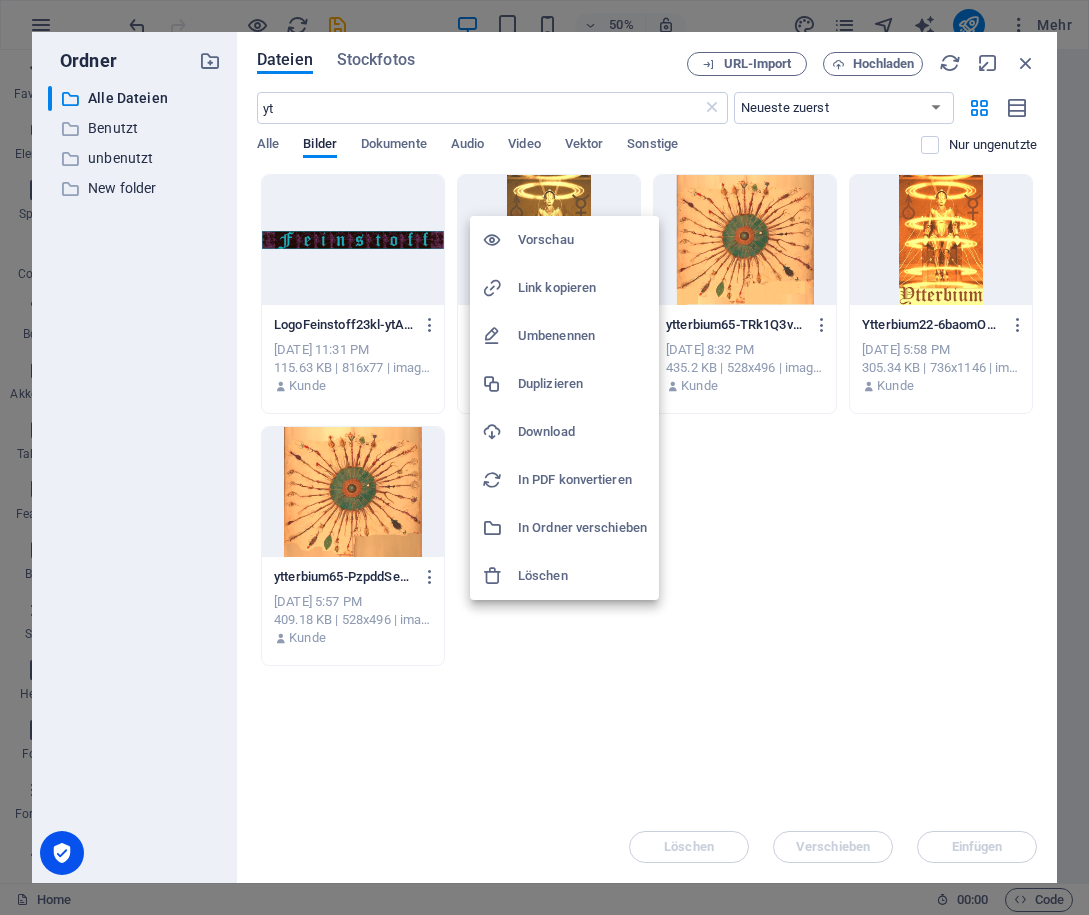 click on "Download" at bounding box center [582, 432] 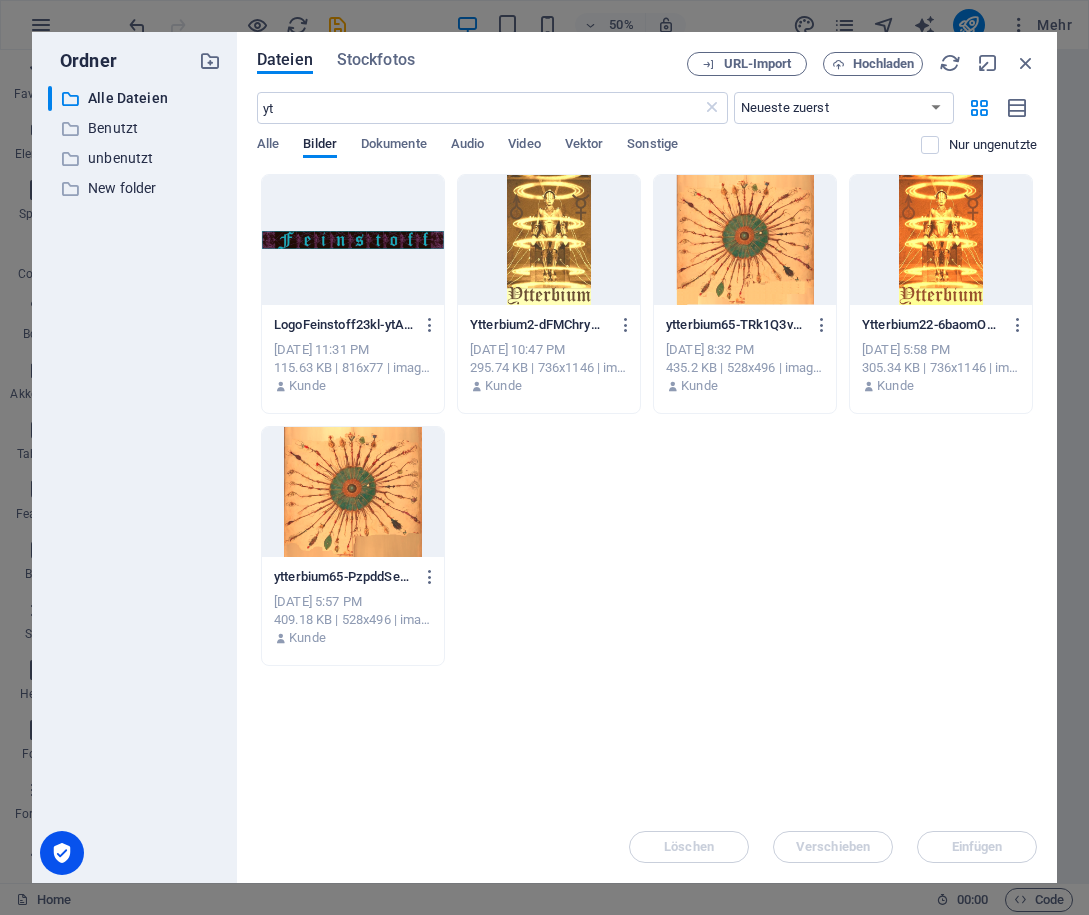 click on "Lege Dateien hier ab, um sie sofort hochzuladen LogoFeinstoff23kl-ytA2H96O7_MW2ySN5s1Q7A.png LogoFeinstoff23kl-ytA2H96O7_MW2ySN5s1Q7A.png [DATE] 11:31 PM 115.63 KB | 816x77 | image/png Kunde Ytterbium2-dFMChryM-Dvve4EqhXSOUw.jpg Ytterbium2-dFMChryM-Dvve4EqhXSOUw.jpg [DATE] 10:47 PM 295.74 KB | 736x1146 | image/jpeg Kunde ytterbium65-TRk1Q3vCvHzJZdFEaV73uw.png ytterbium65-TRk1Q3vCvHzJZdFEaV73uw.png [DATE] 8:32 PM 435.2 KB | 528x496 | image/png Kunde Ytterbium22-6baomOQWwQGWOLDEzAf6aw.jpg Ytterbium22-6baomOQWwQGWOLDEzAf6aw.jpg [DATE] 5:58 PM 305.34 KB | 736x1146 | image/jpeg Kunde ytterbium65-PzpddSeP0PrPExCrIADaQA.png ytterbium65-PzpddSeP0PrPExCrIADaQA.png [DATE] 5:57 PM 409.18 KB | 528x496 | image/png Kunde" at bounding box center (647, 492) 